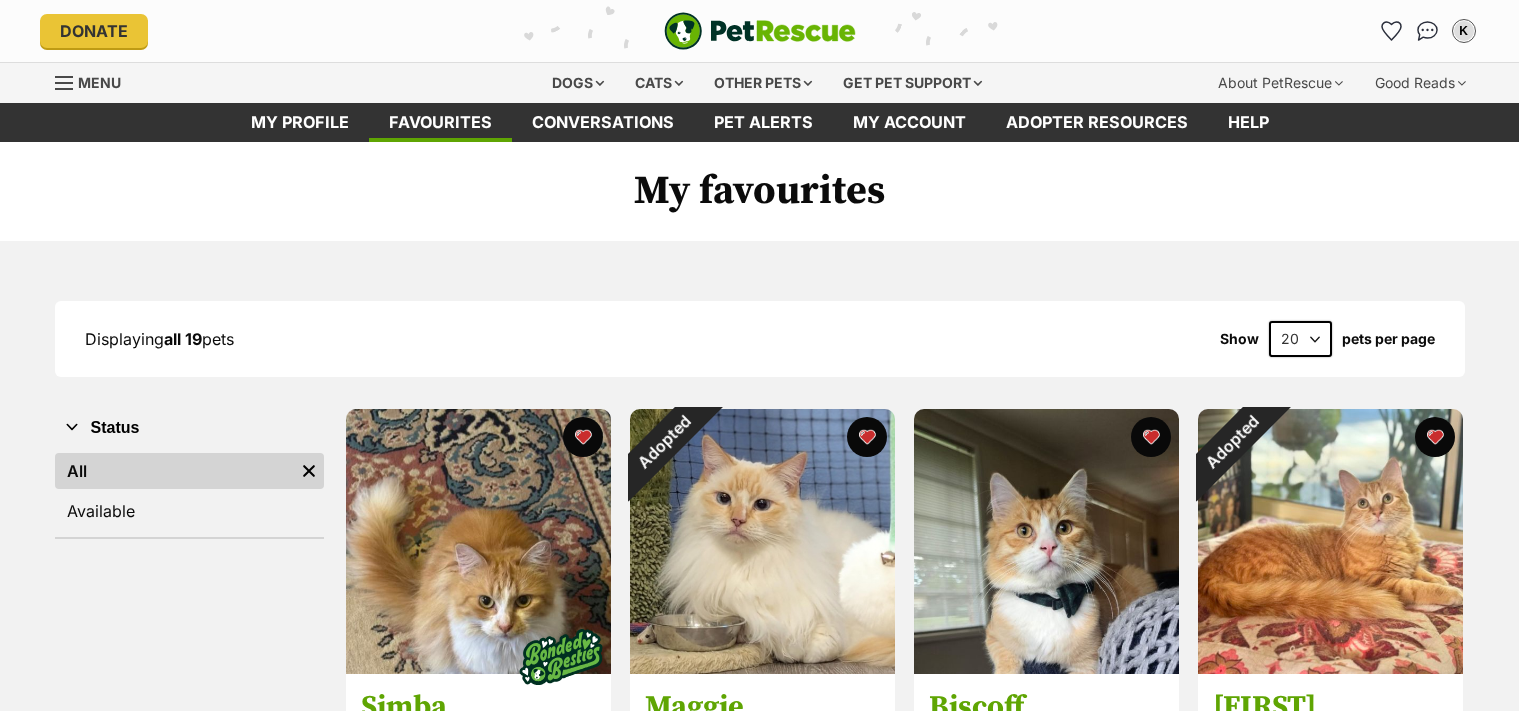 scroll, scrollTop: 0, scrollLeft: 0, axis: both 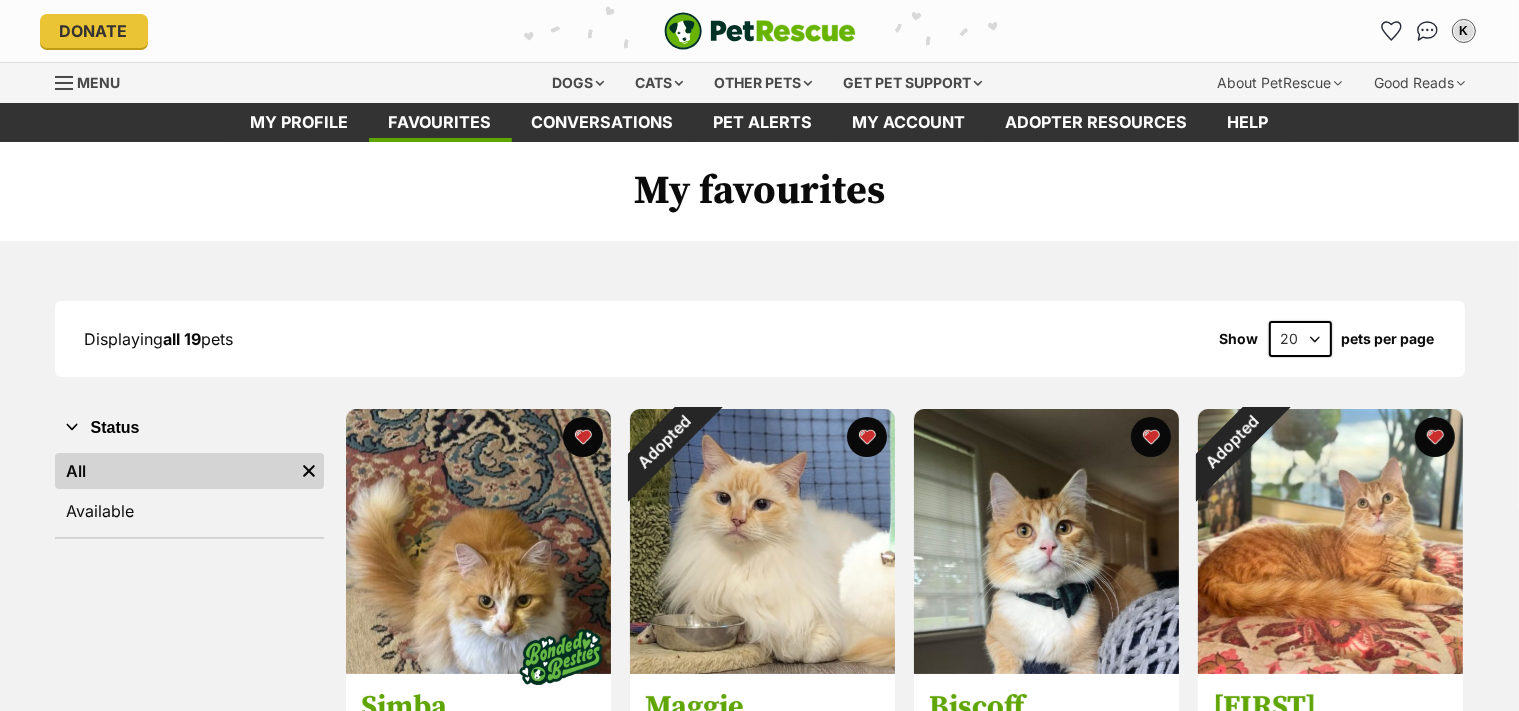 click at bounding box center [760, 31] 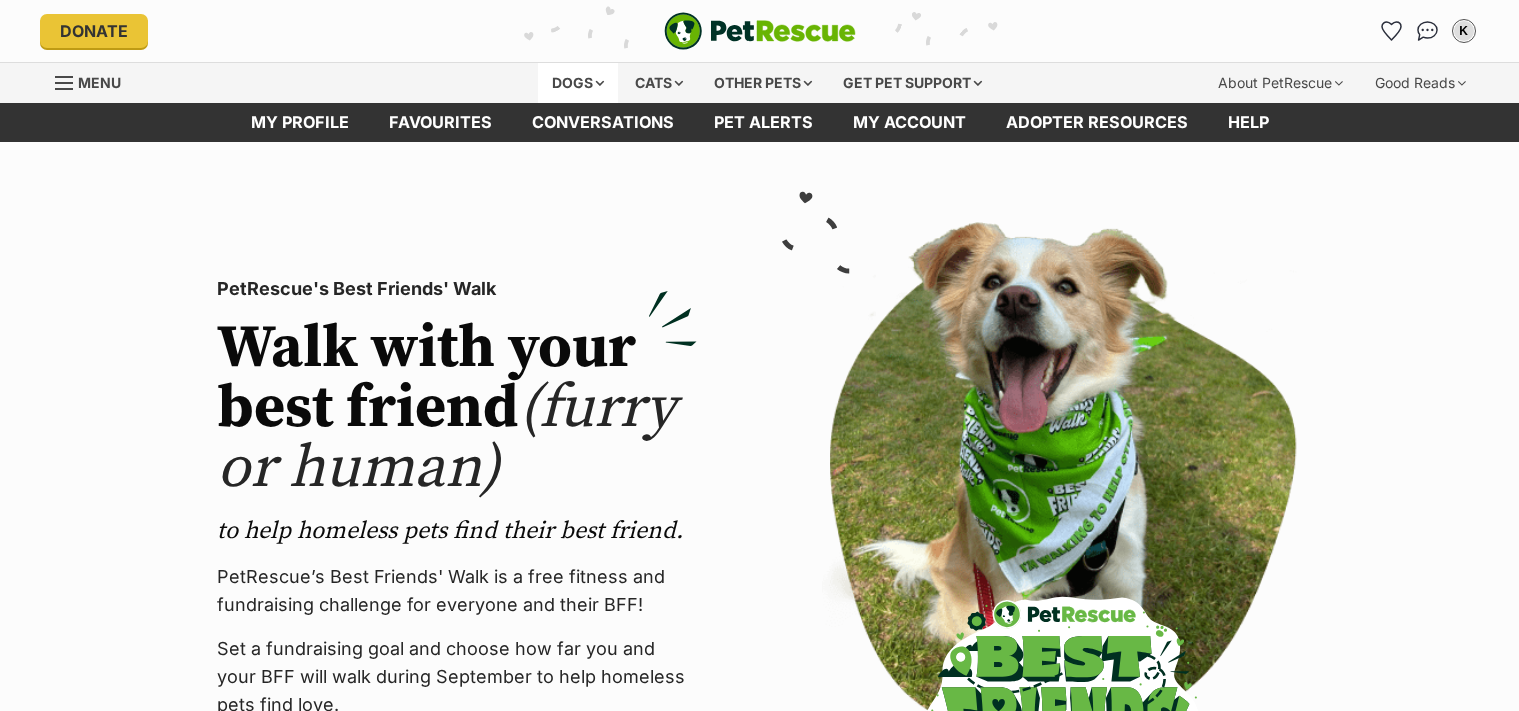 scroll, scrollTop: 0, scrollLeft: 0, axis: both 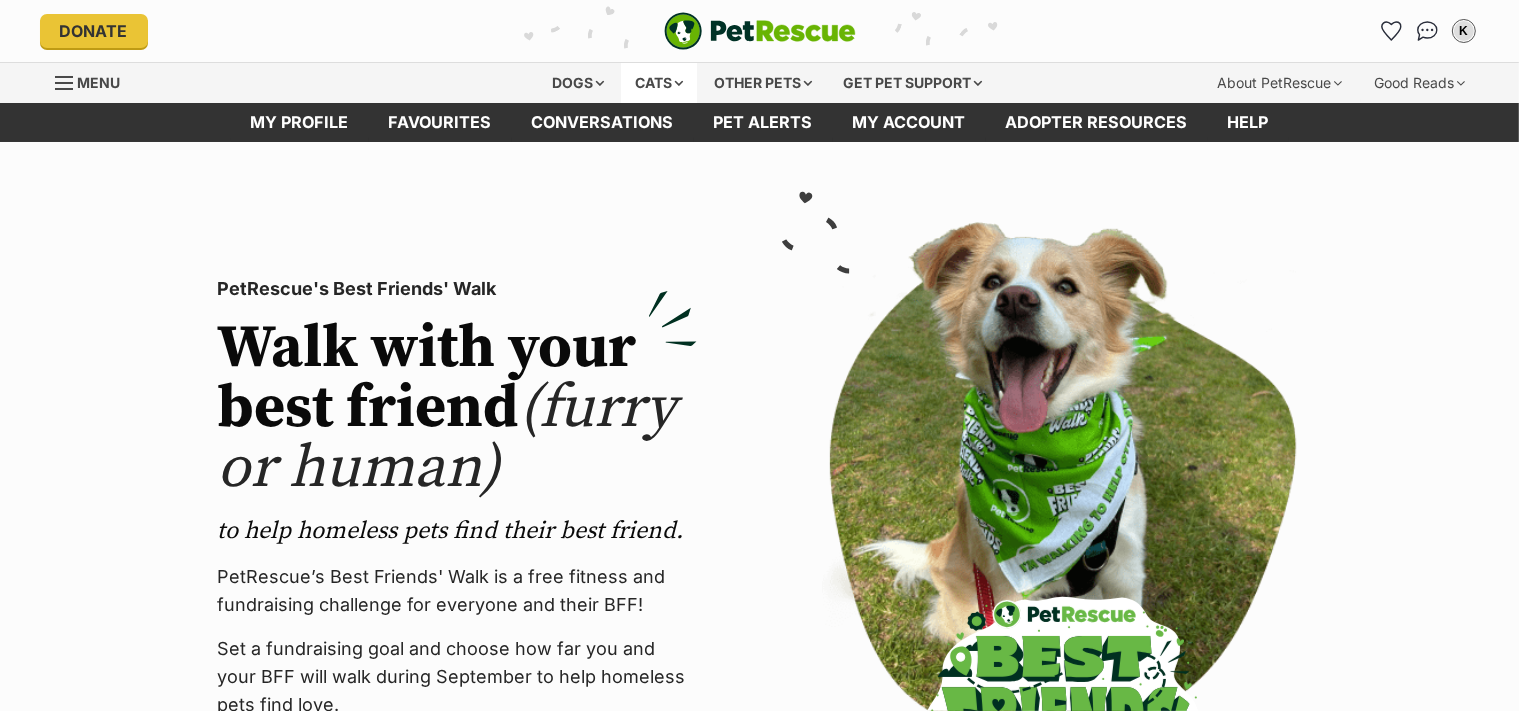 click on "Cats" at bounding box center [659, 83] 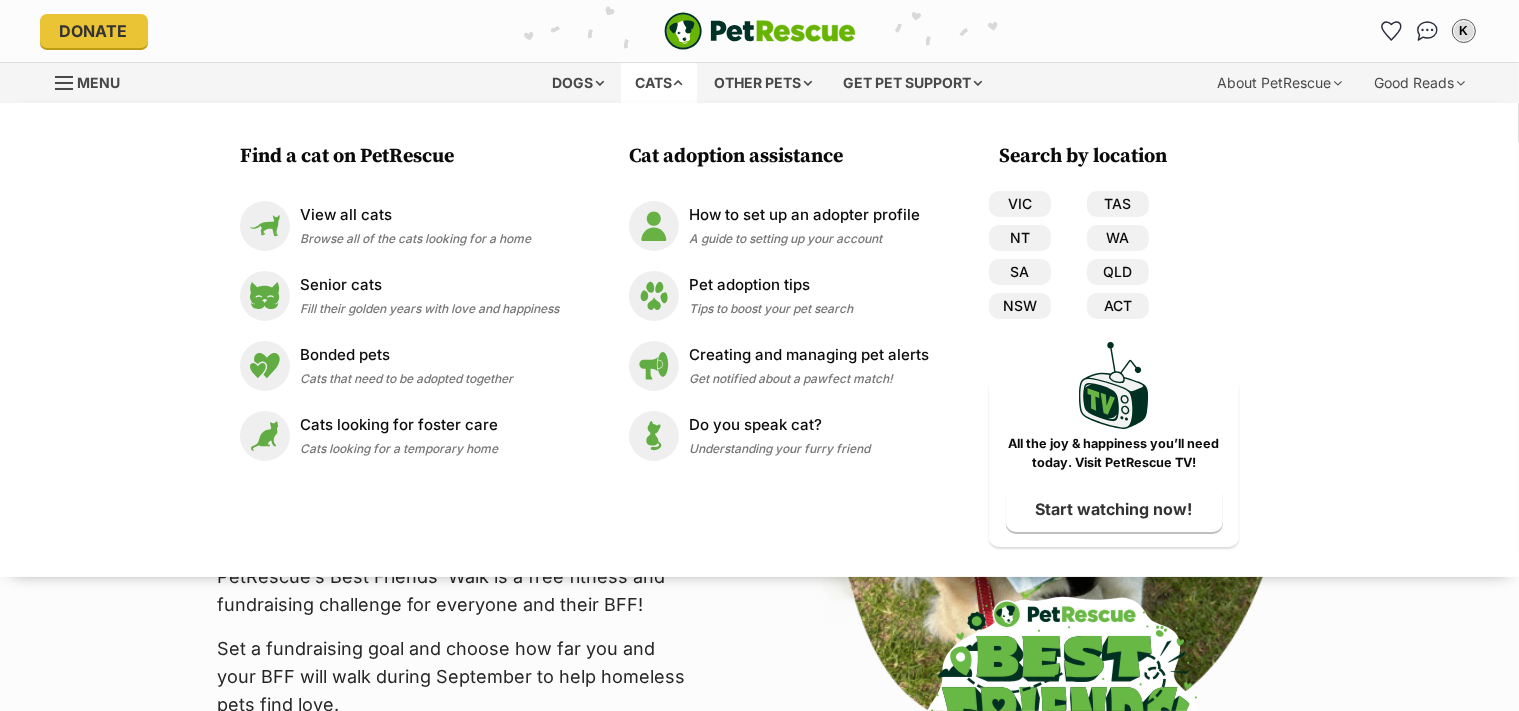 scroll, scrollTop: 0, scrollLeft: 0, axis: both 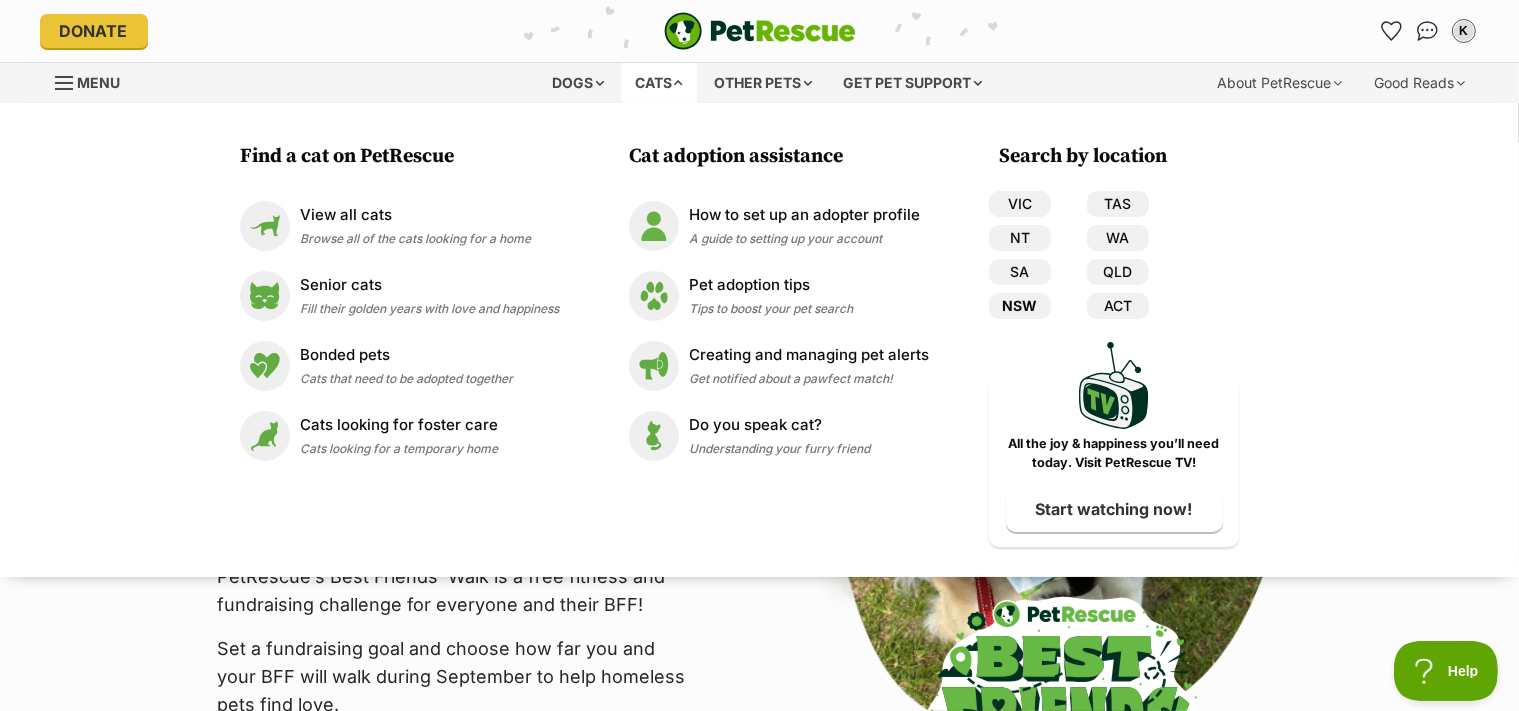 click on "NSW" at bounding box center (1020, 306) 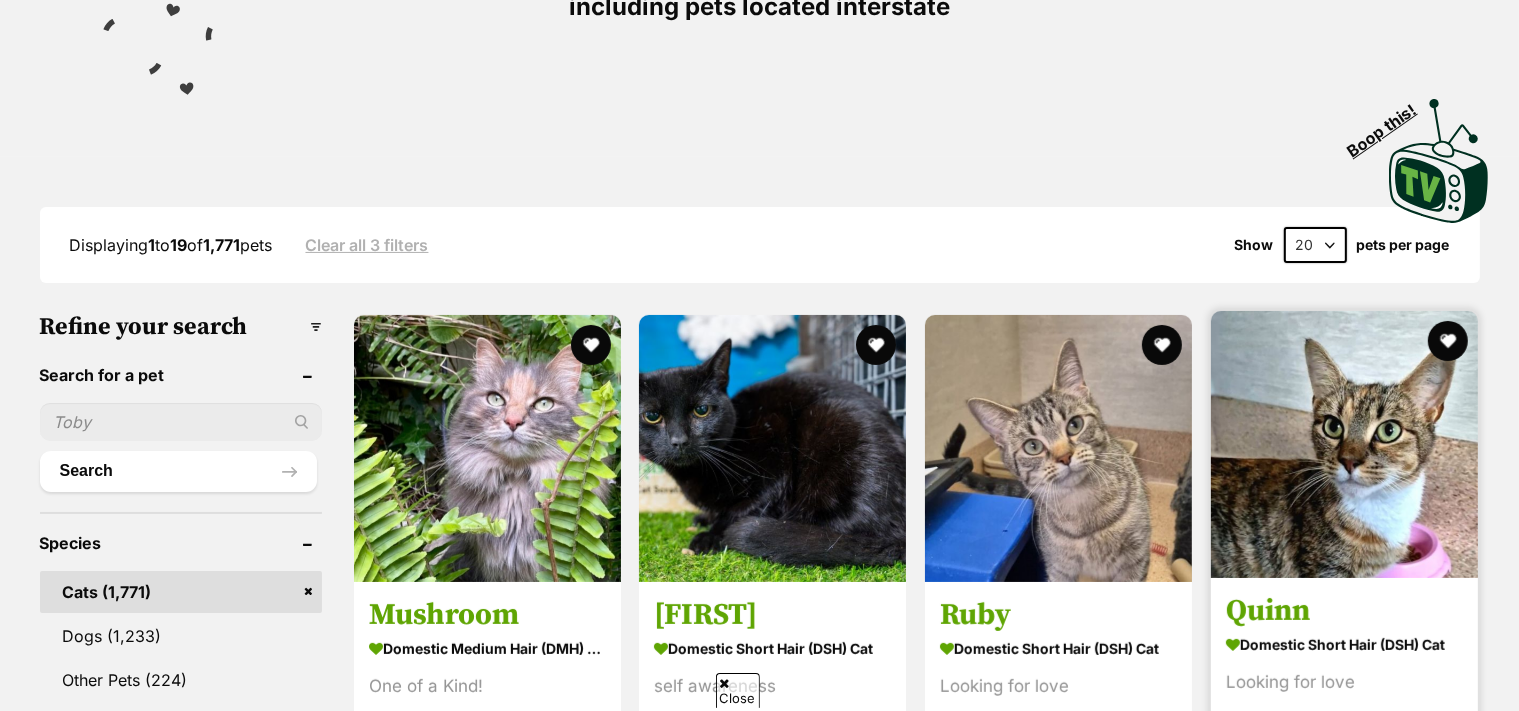 scroll, scrollTop: 500, scrollLeft: 0, axis: vertical 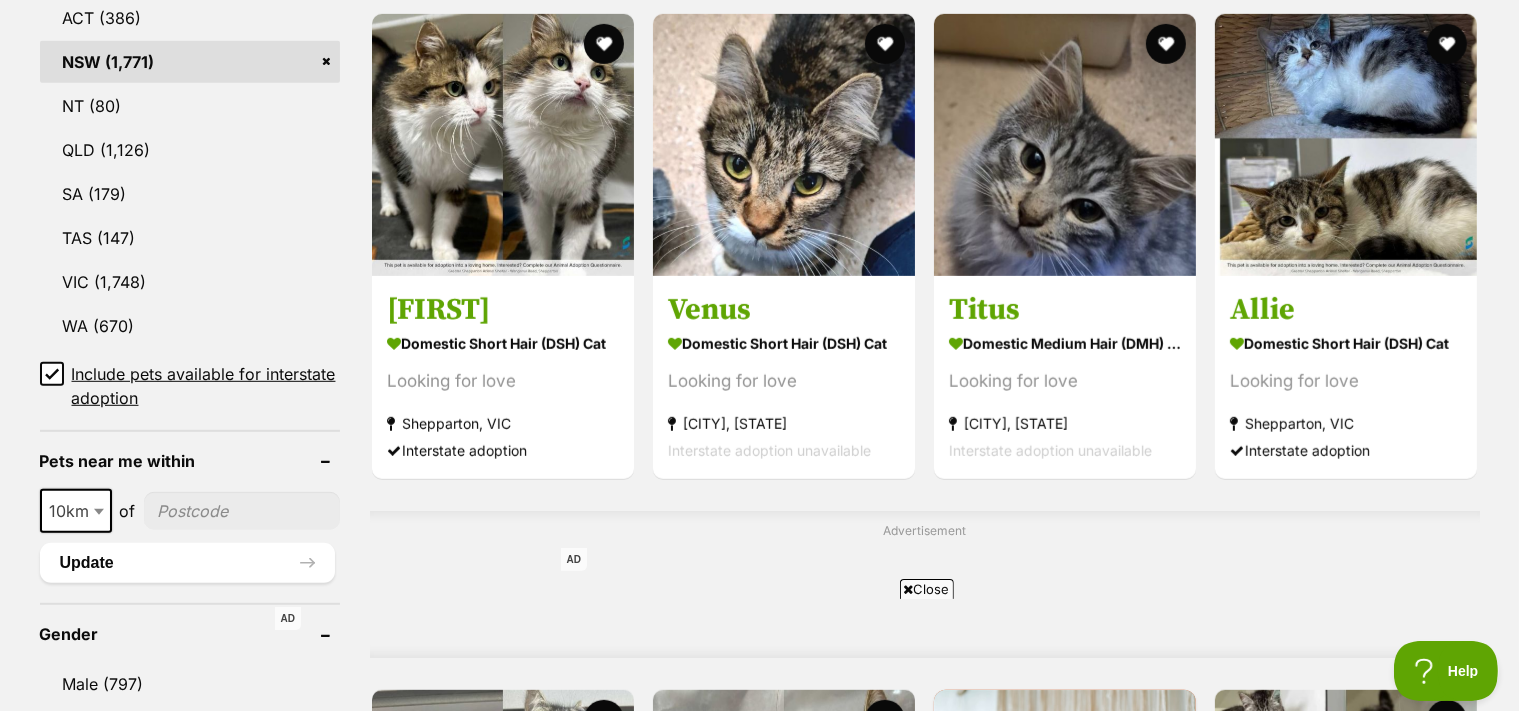 click on "NSW (1,771)" at bounding box center [190, 62] 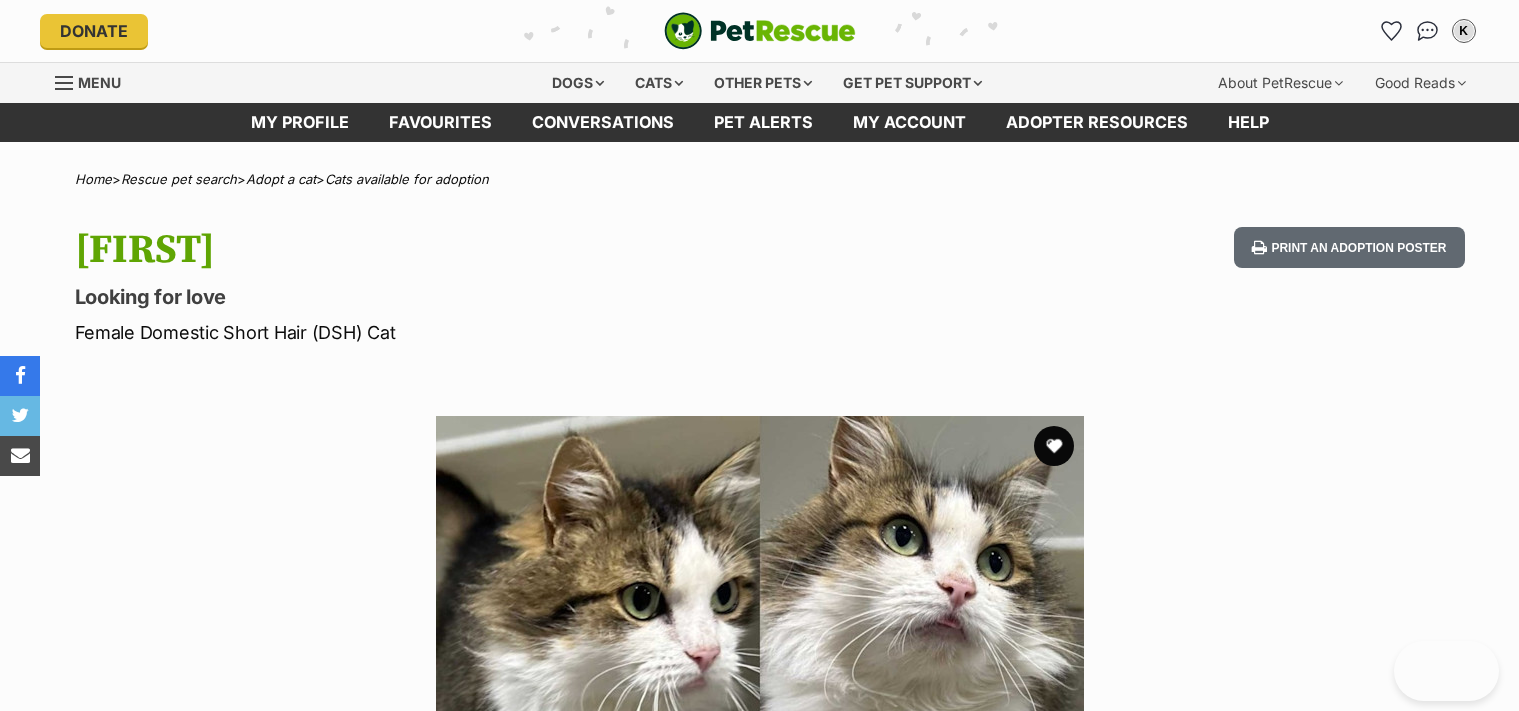 scroll, scrollTop: 0, scrollLeft: 0, axis: both 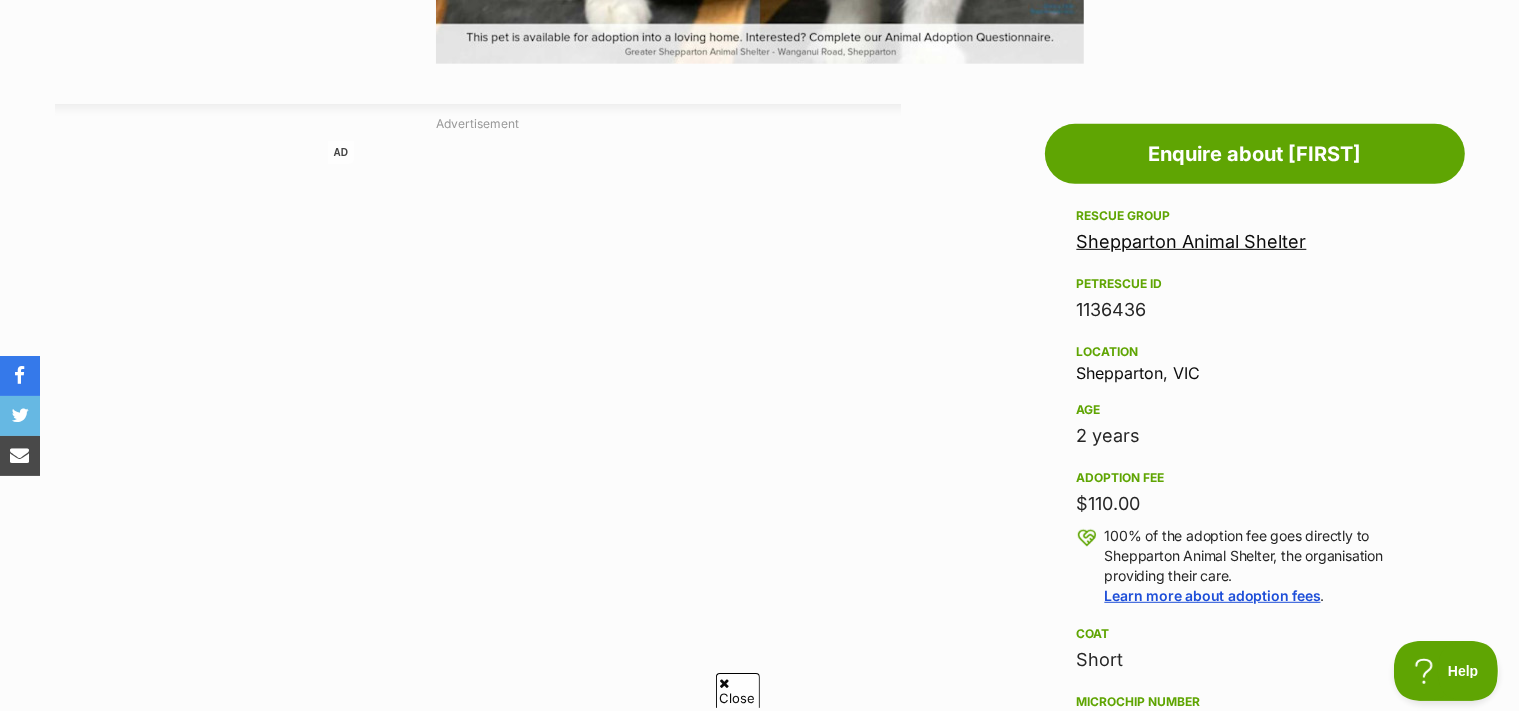click on "Shepparton Animal Shelter" at bounding box center (1192, 241) 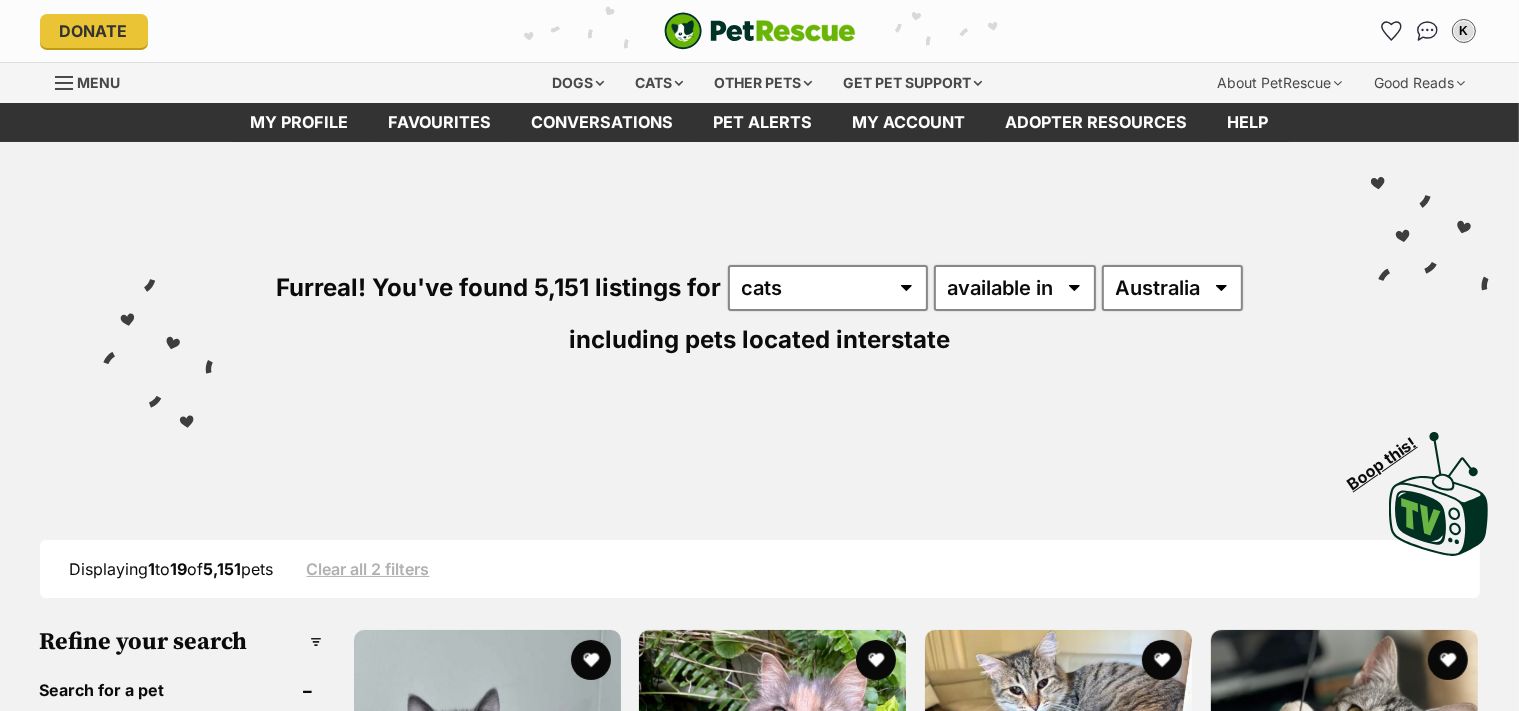 scroll, scrollTop: 333, scrollLeft: 0, axis: vertical 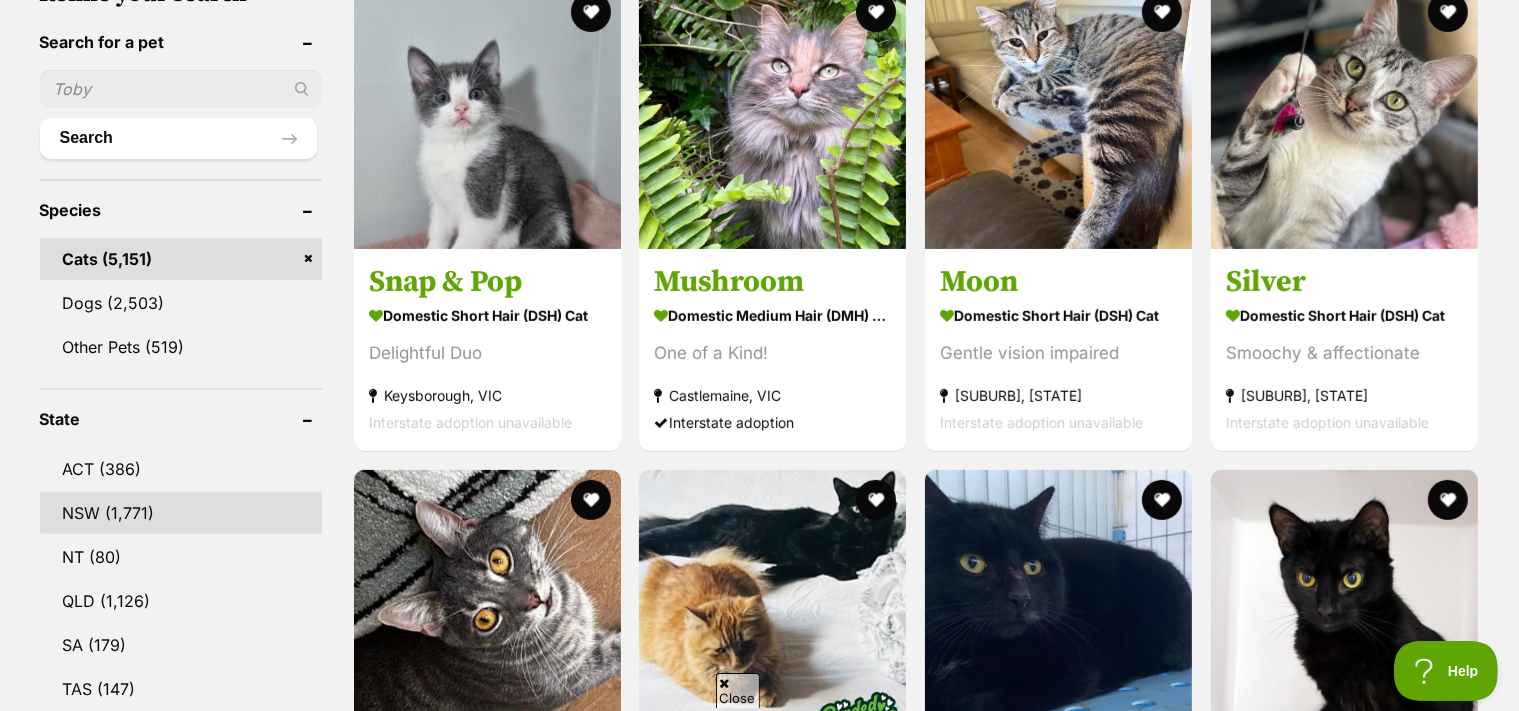 click on "NSW (1,771)" at bounding box center (181, 513) 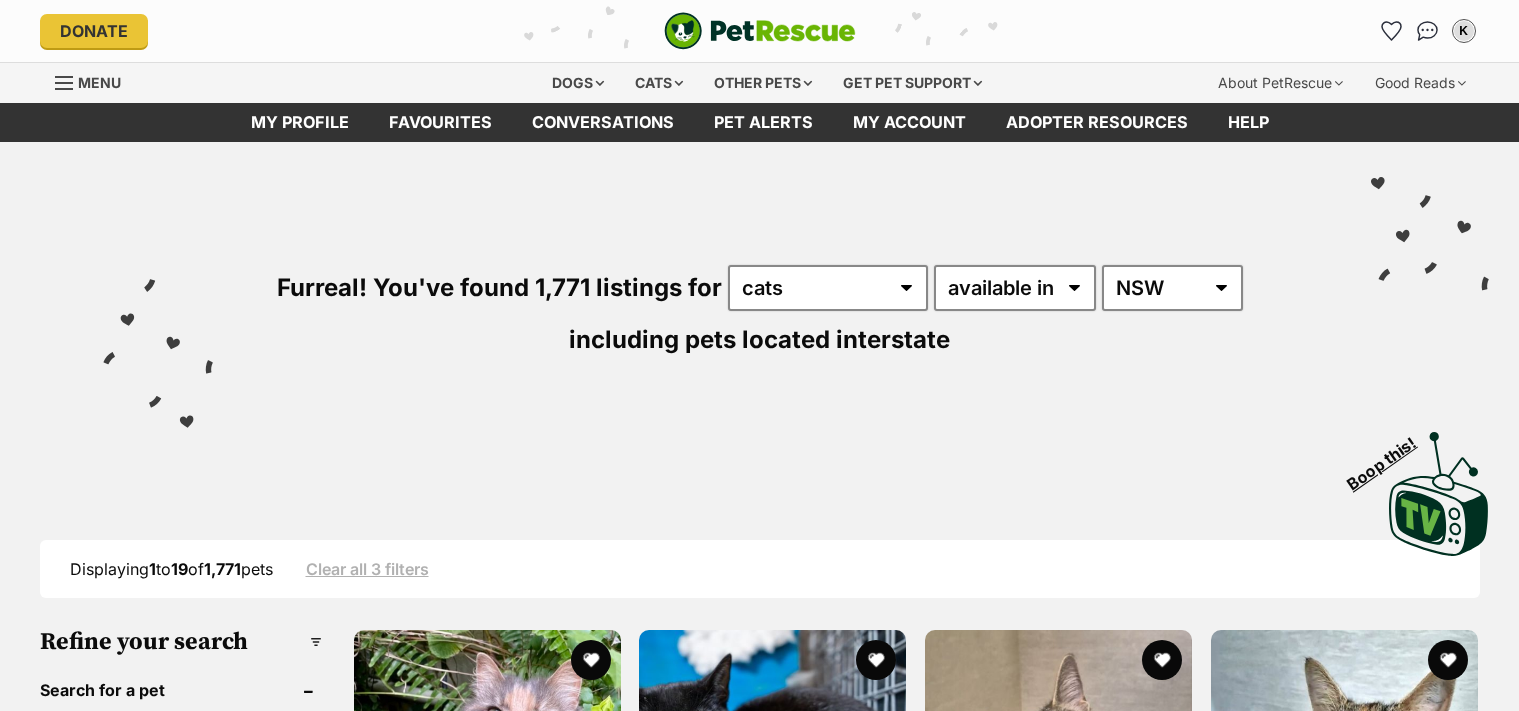 scroll, scrollTop: 0, scrollLeft: 0, axis: both 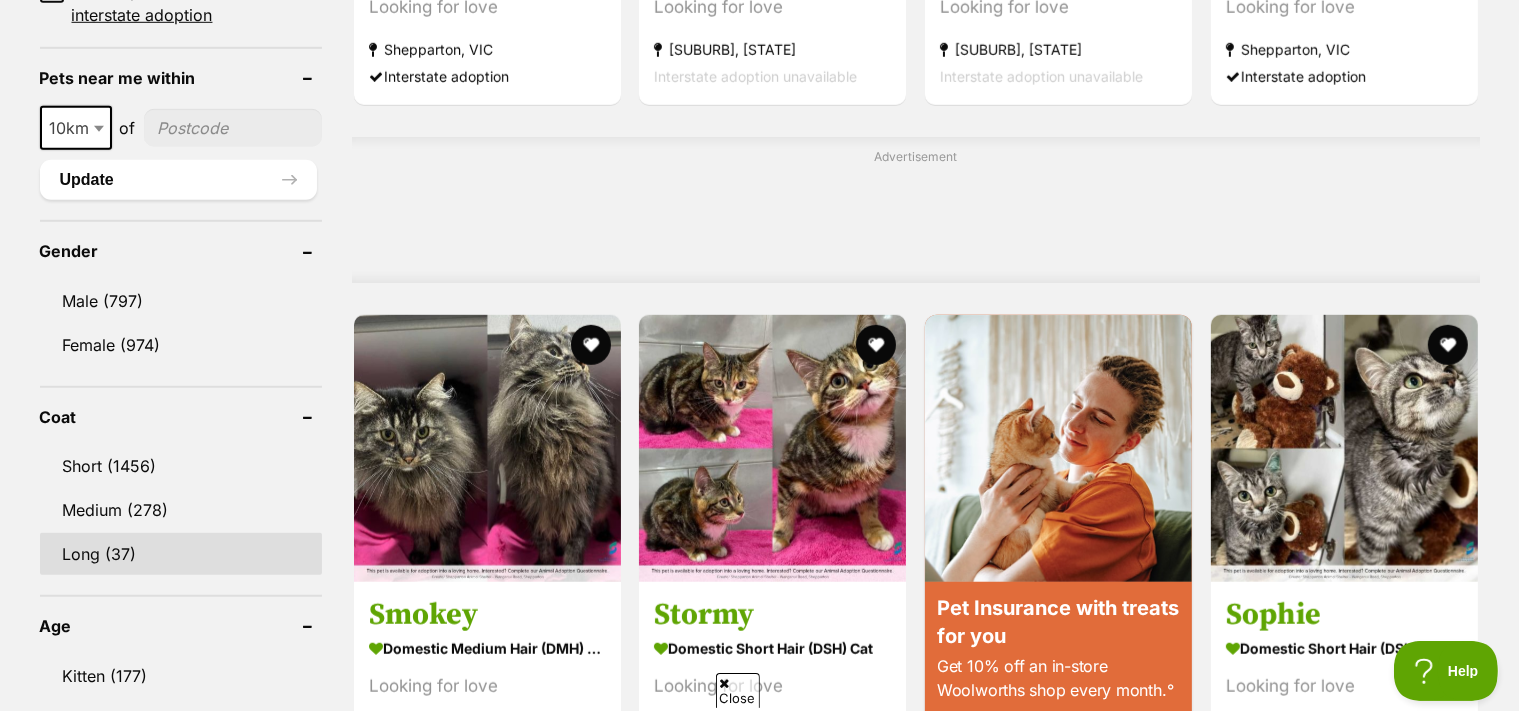 click on "Long (37)" at bounding box center (181, 554) 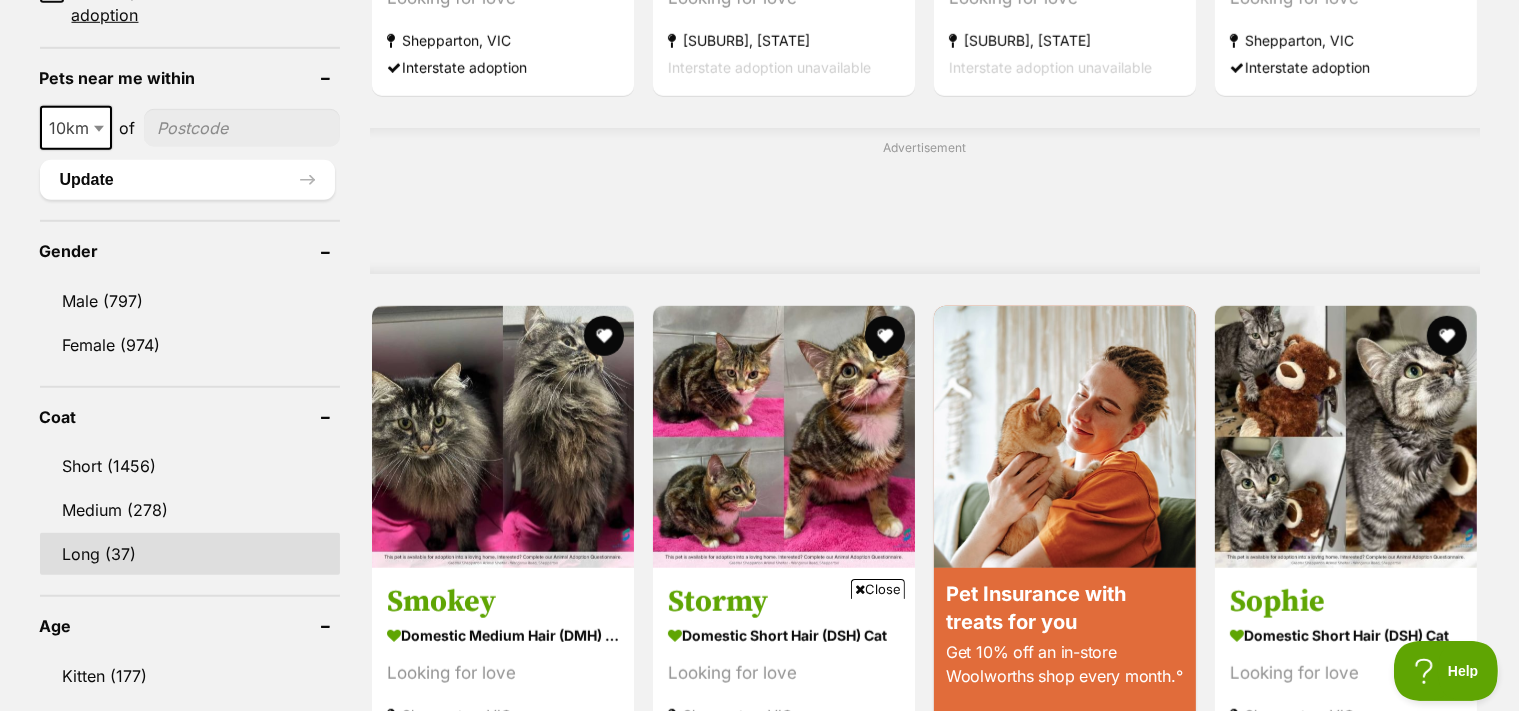 scroll, scrollTop: 0, scrollLeft: 0, axis: both 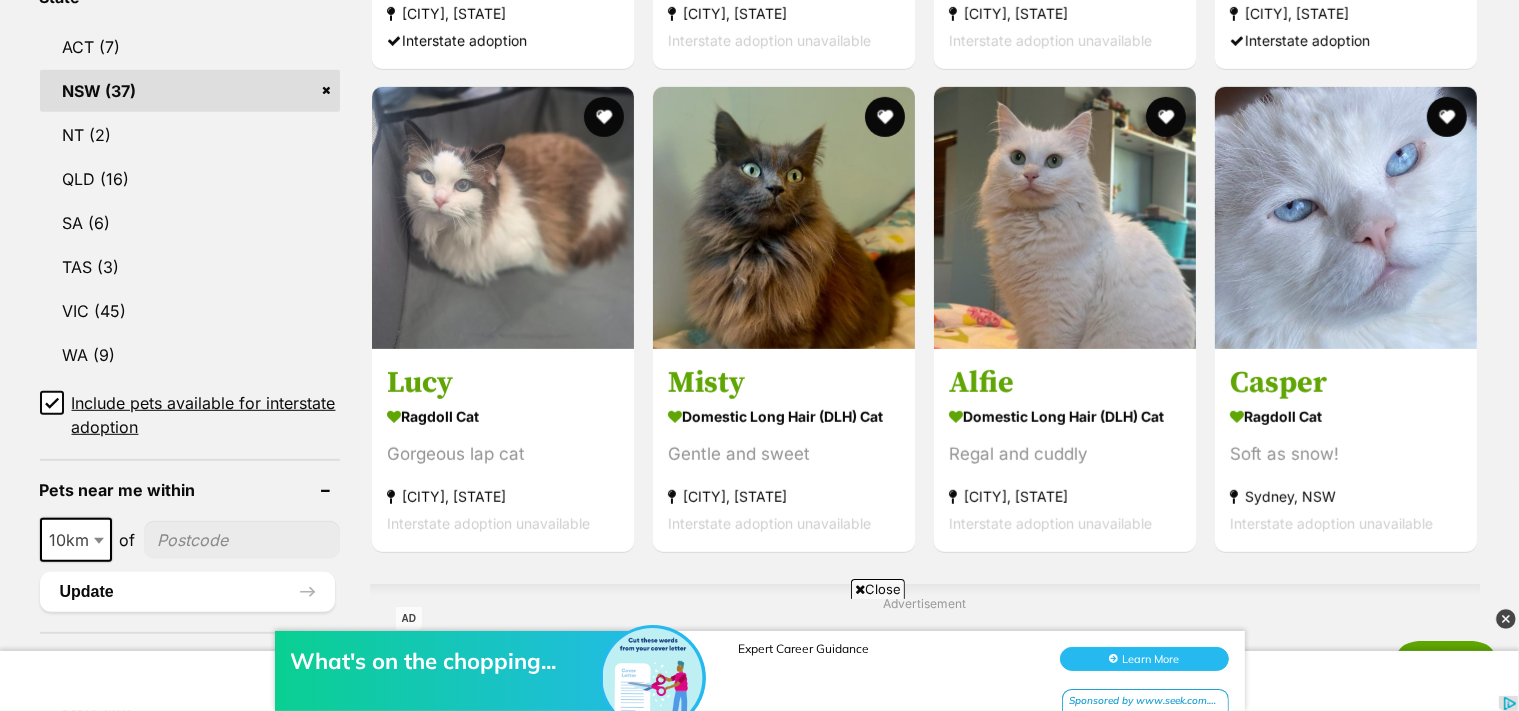 drag, startPoint x: 1535, startPoint y: 75, endPoint x: 1535, endPoint y: 222, distance: 147 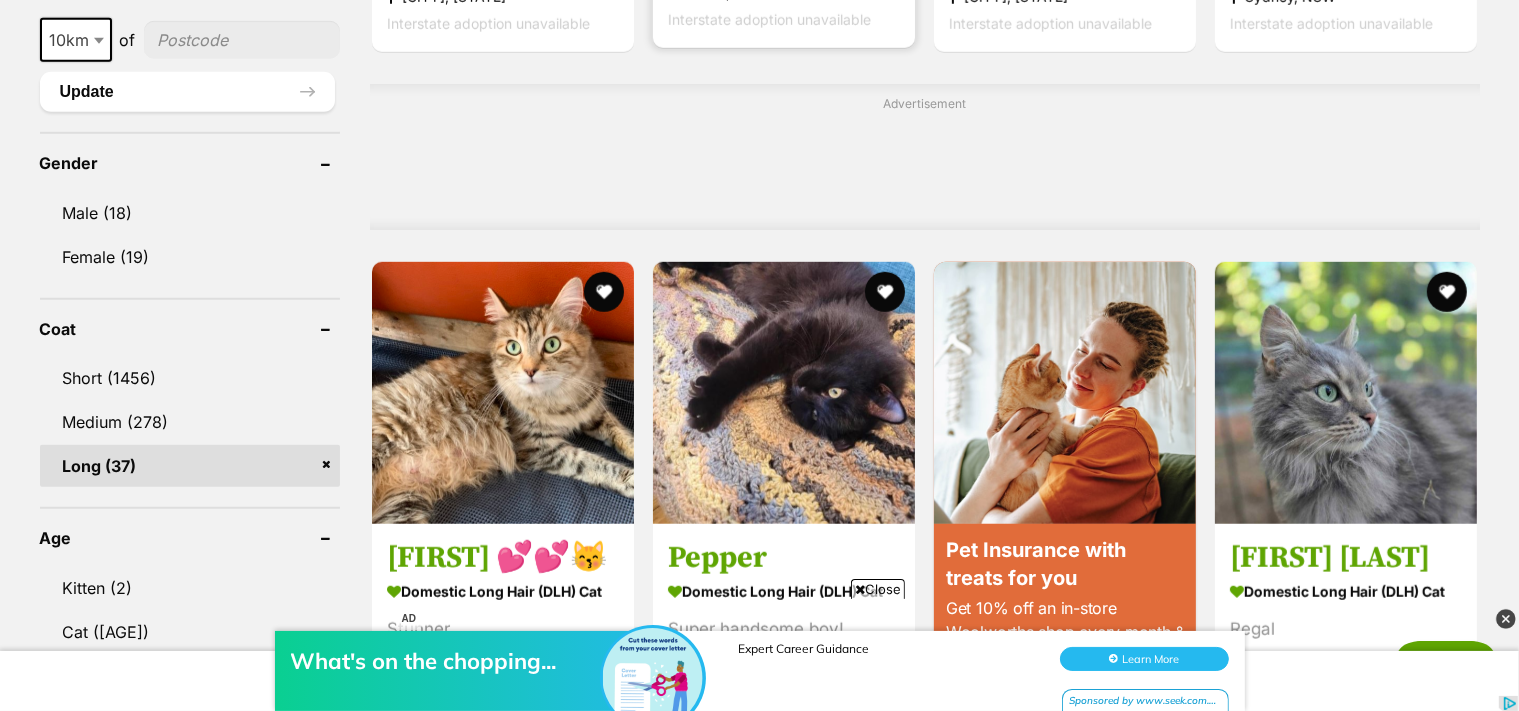 scroll, scrollTop: 1710, scrollLeft: 0, axis: vertical 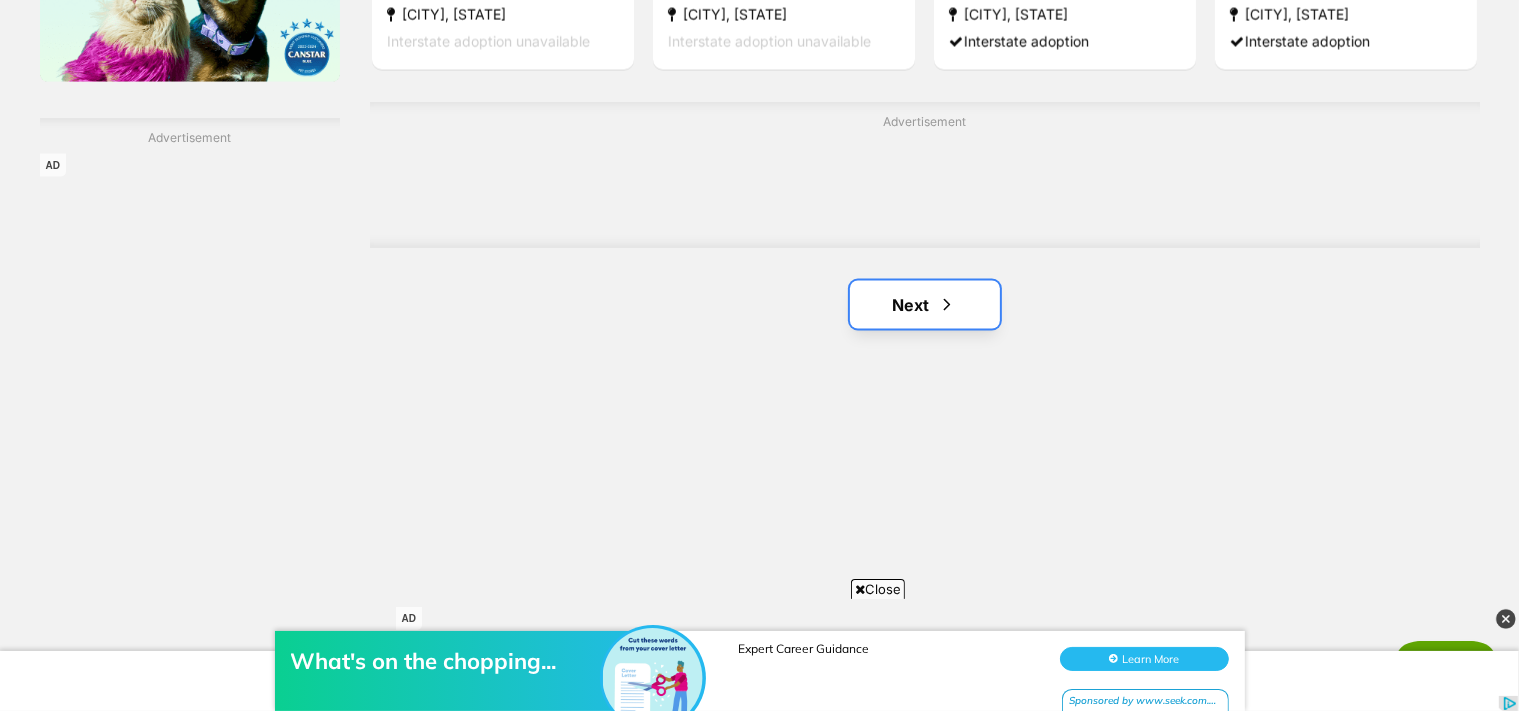 click at bounding box center [947, 305] 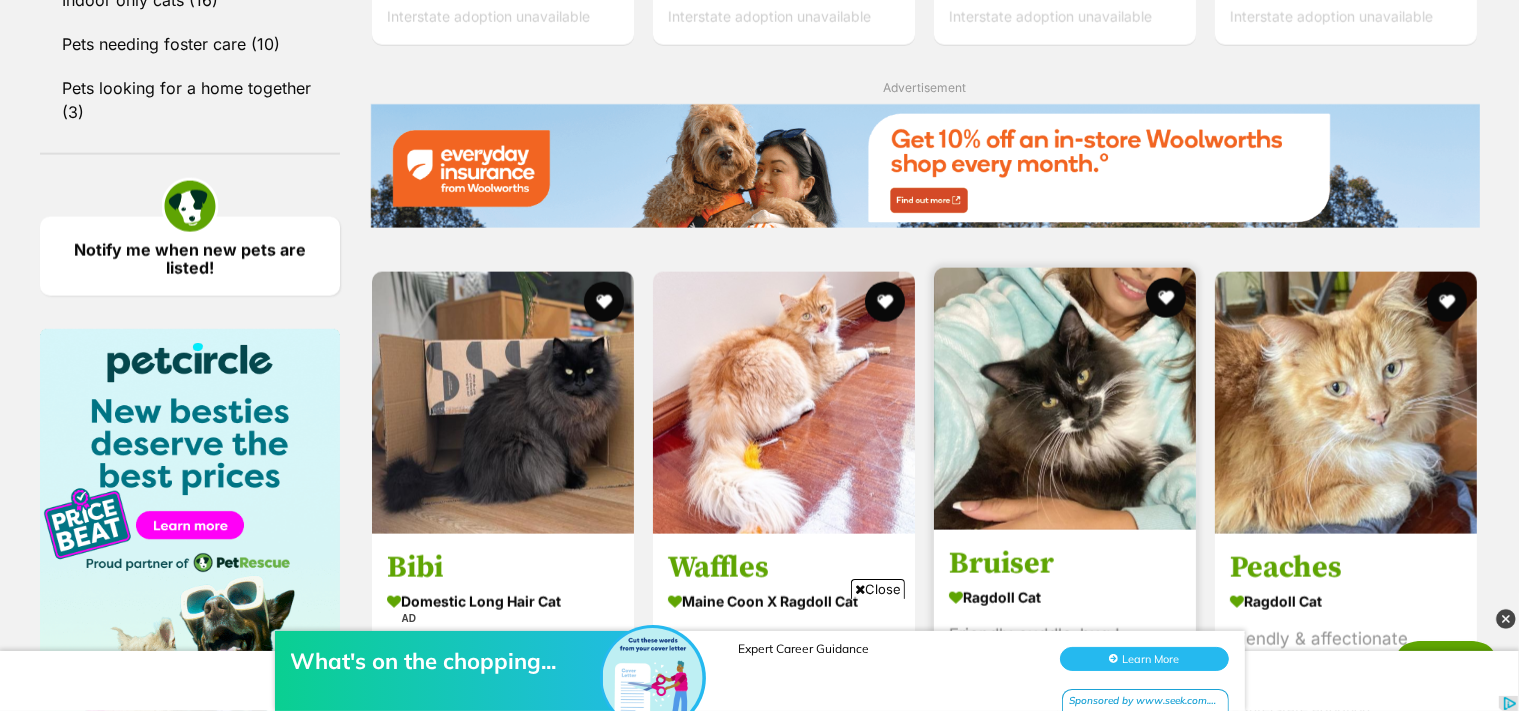 scroll, scrollTop: 2044, scrollLeft: 0, axis: vertical 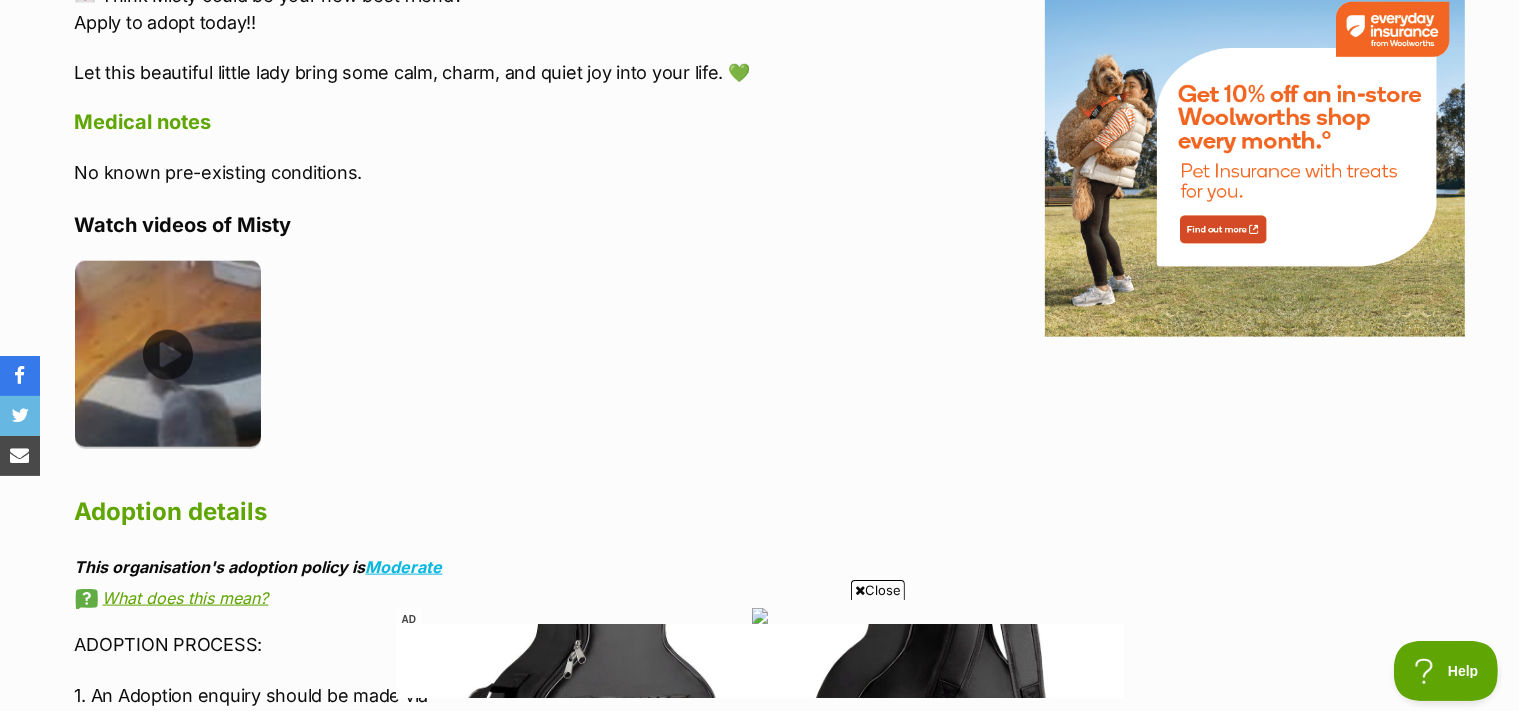 click at bounding box center [168, 354] 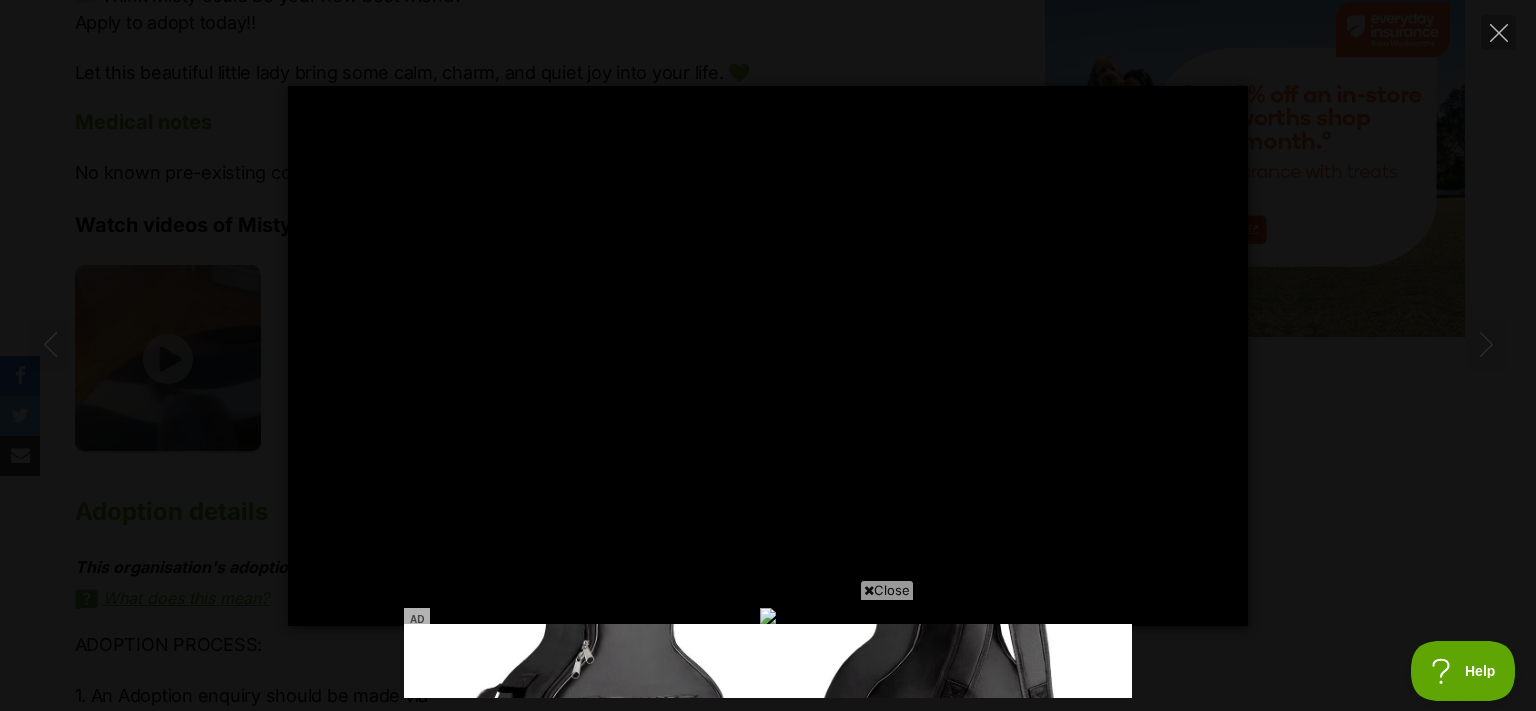 type on "100" 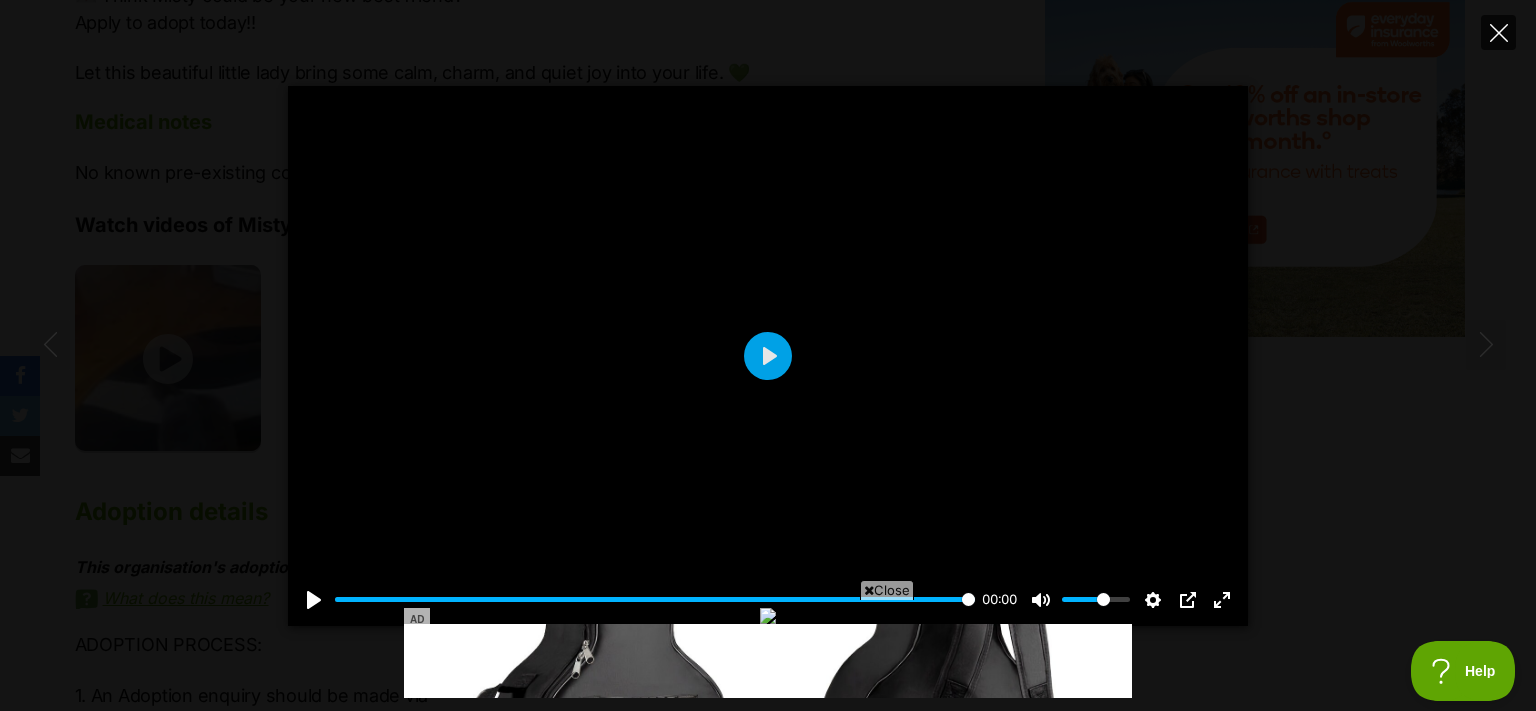 click 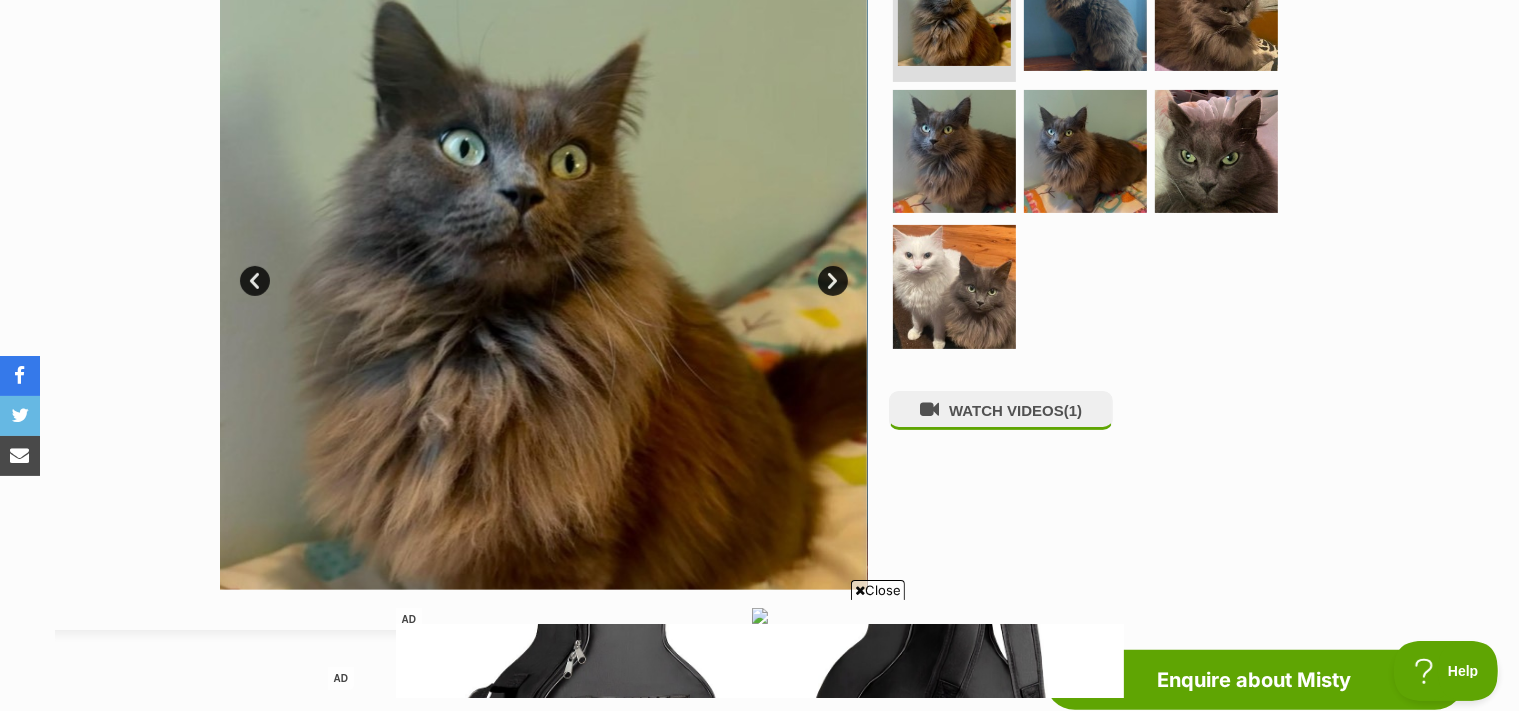 scroll, scrollTop: 308, scrollLeft: 0, axis: vertical 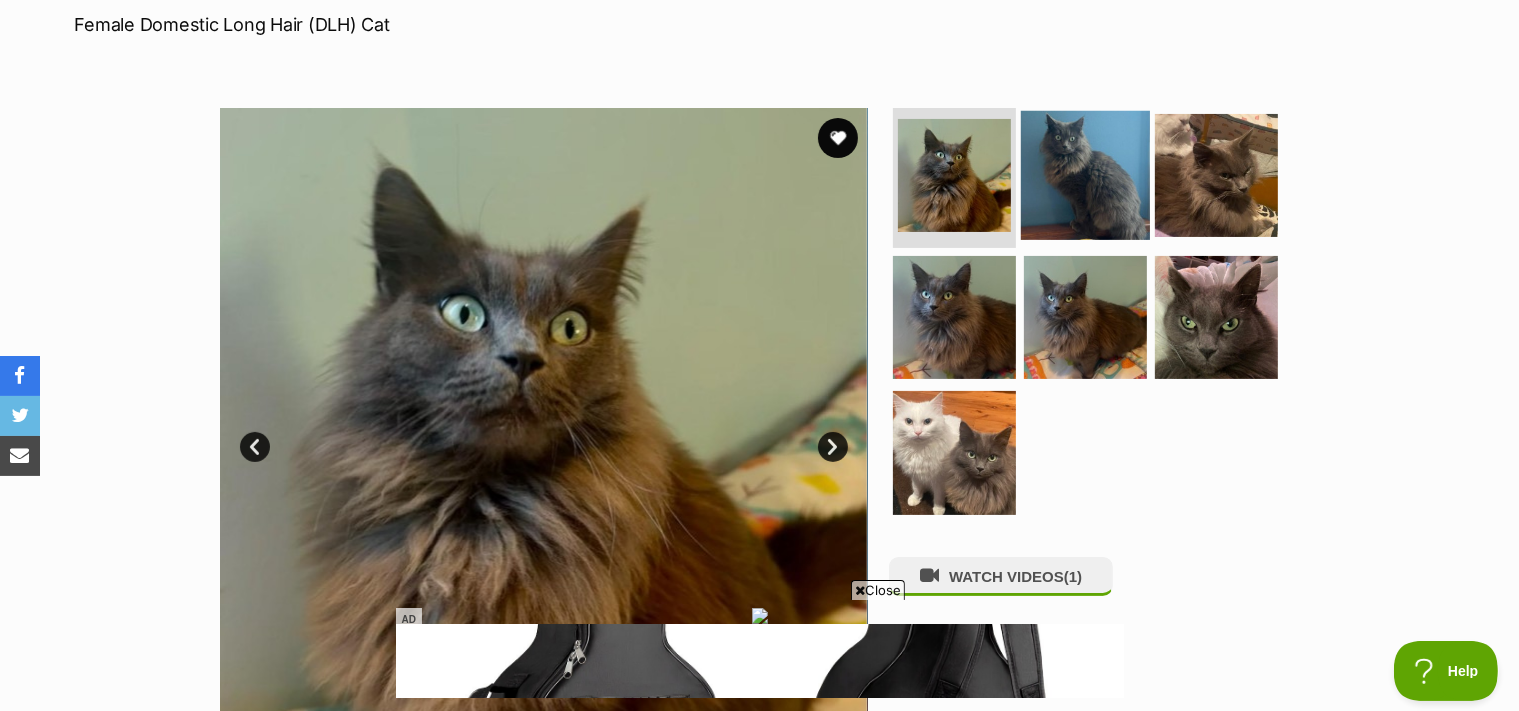 click at bounding box center [1085, 175] 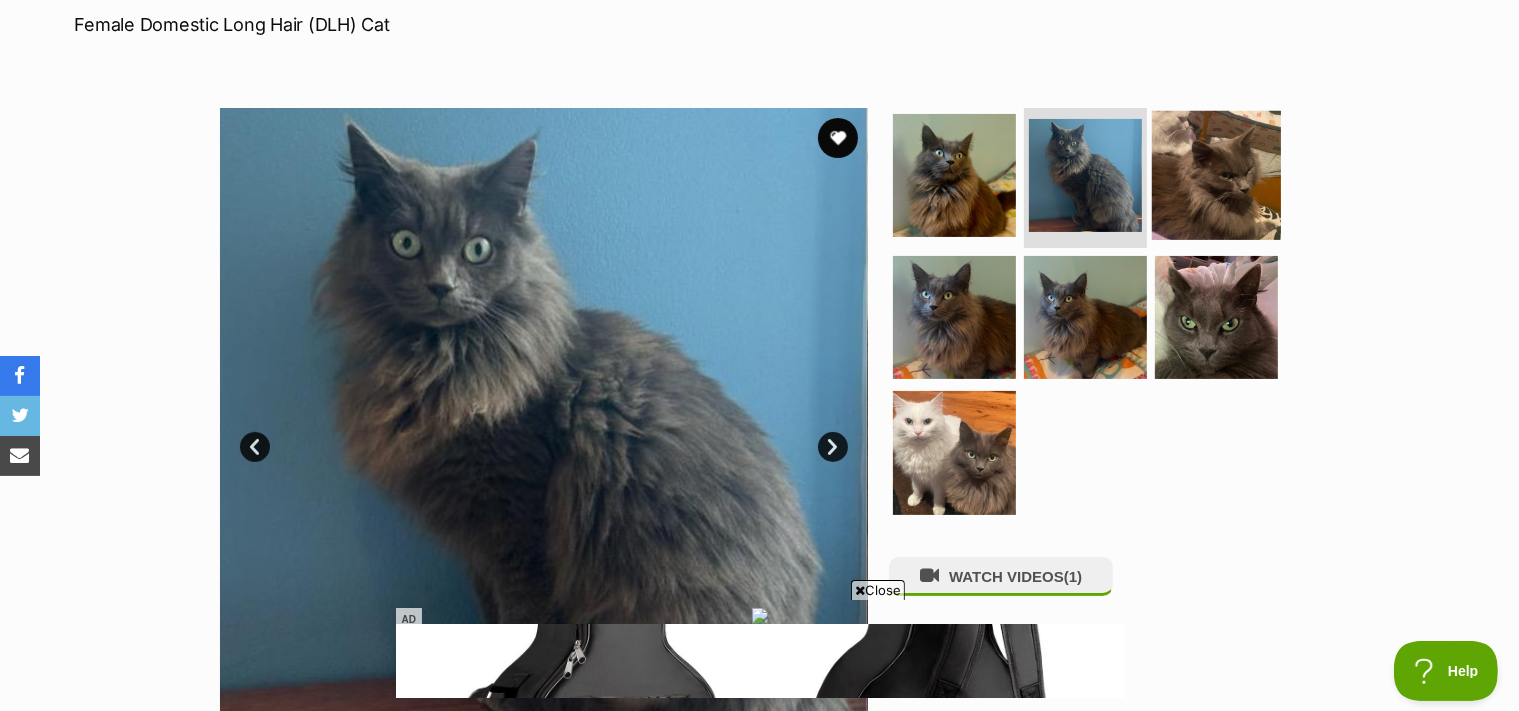 click at bounding box center [1216, 175] 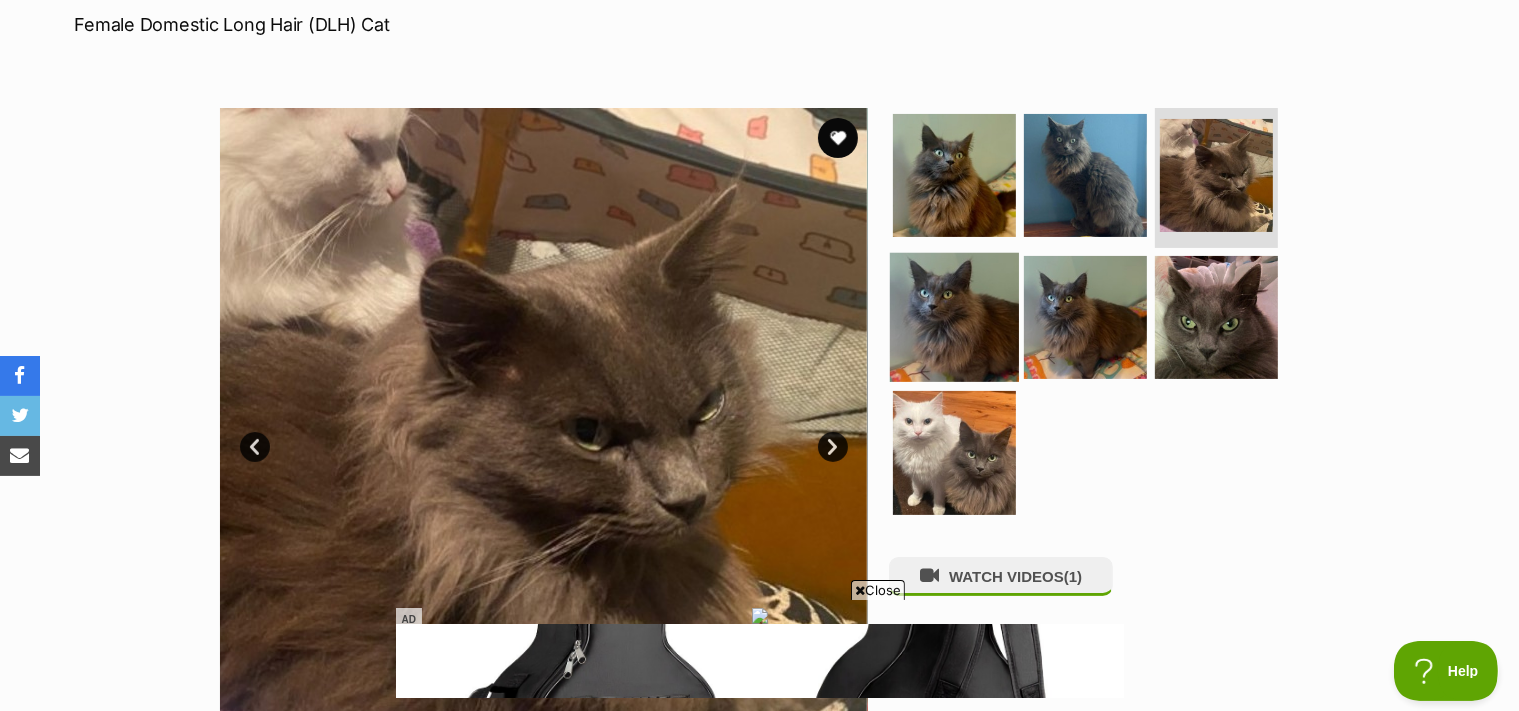 click at bounding box center [954, 316] 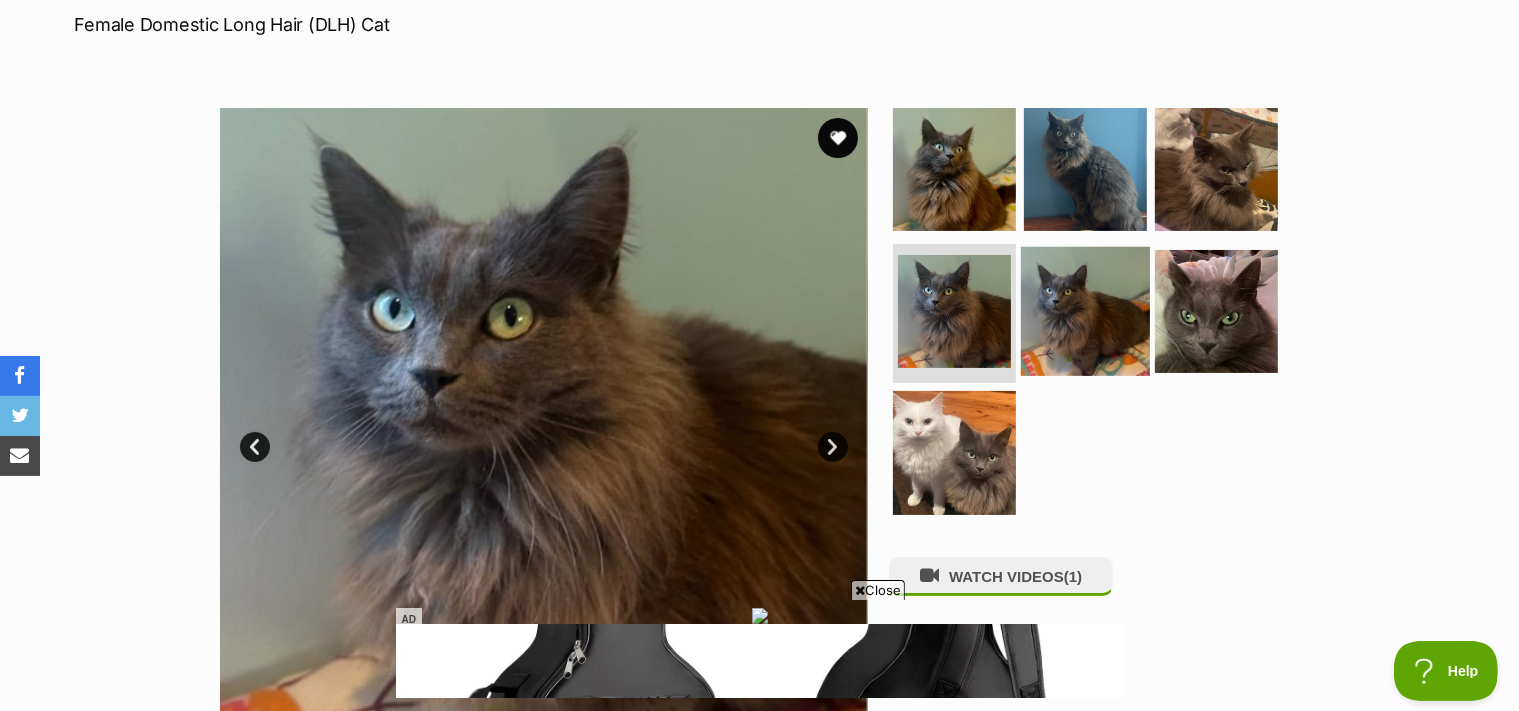 click at bounding box center [1085, 310] 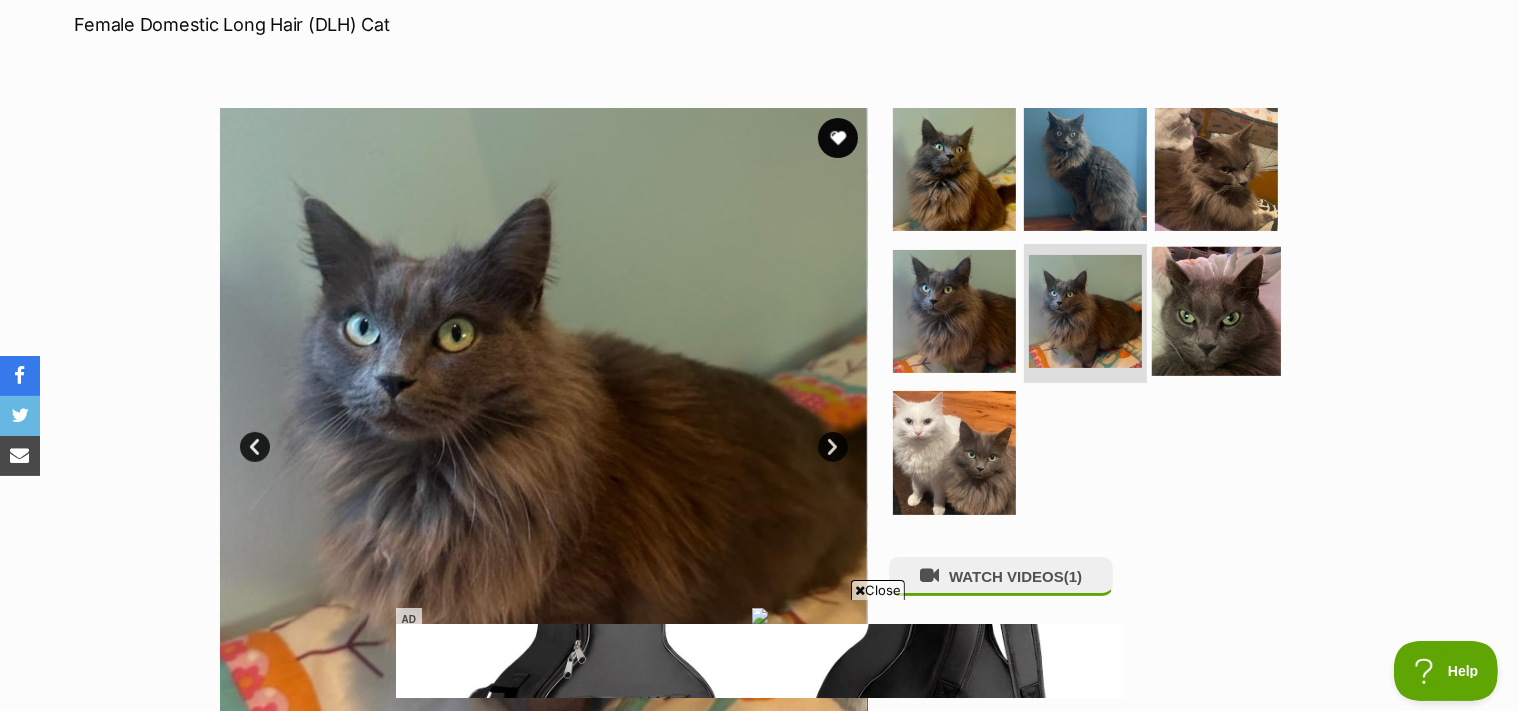 click at bounding box center [1216, 310] 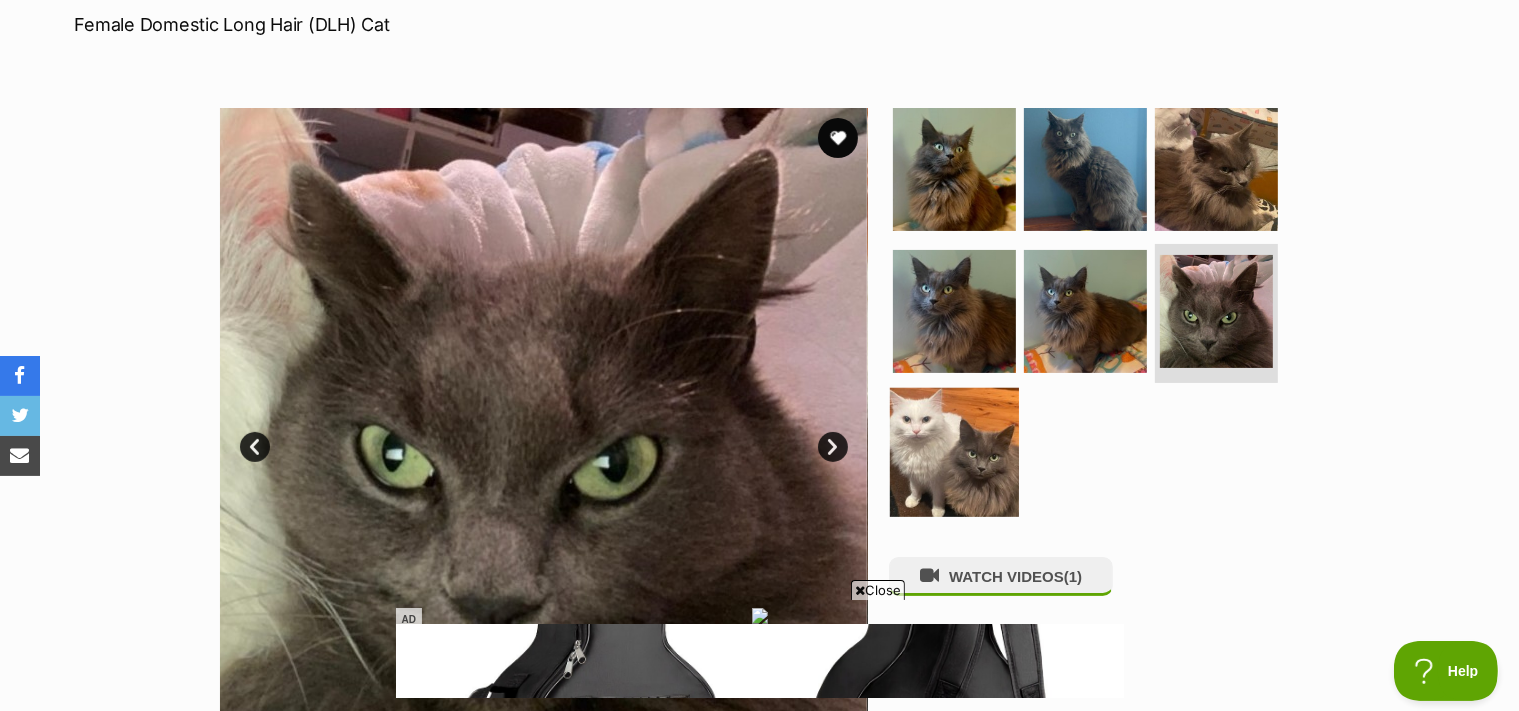 click at bounding box center (954, 452) 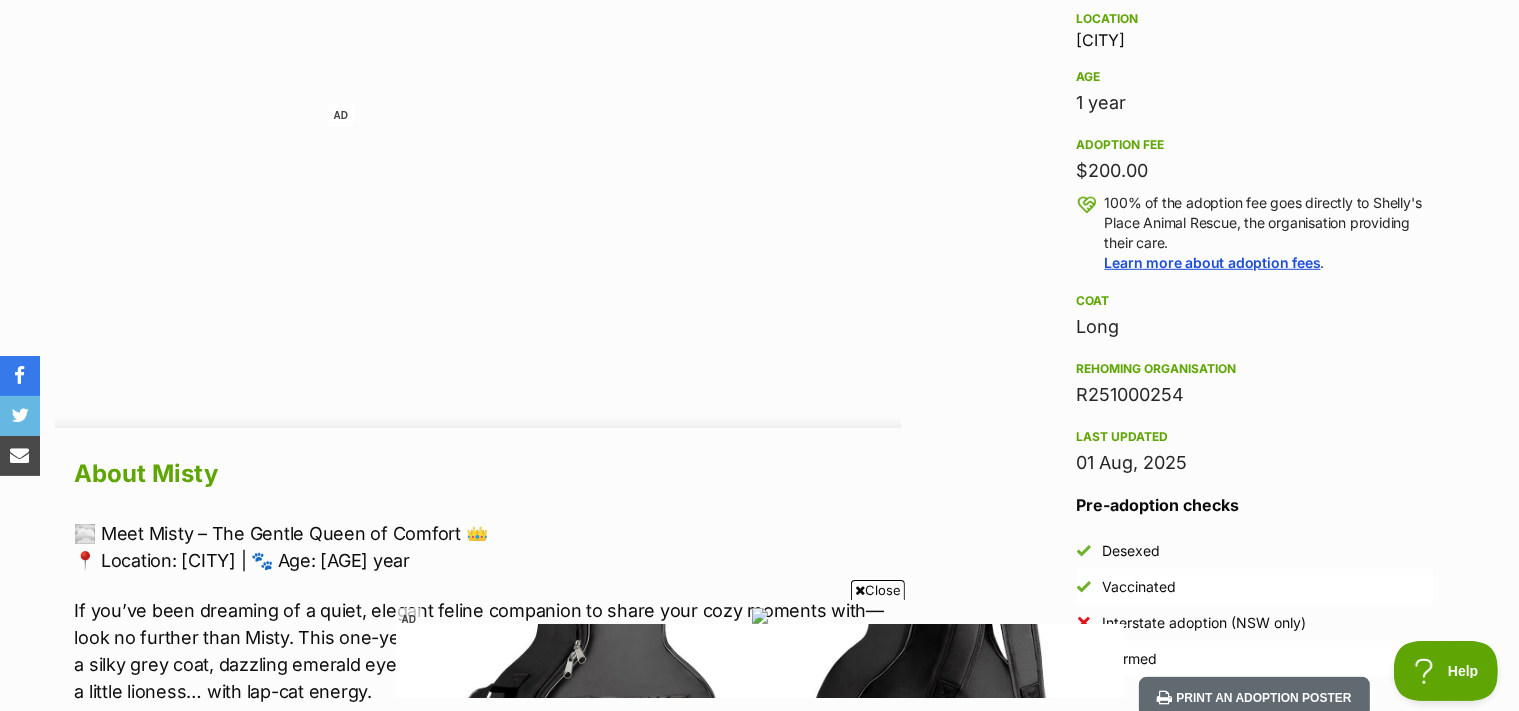 scroll, scrollTop: 1666, scrollLeft: 0, axis: vertical 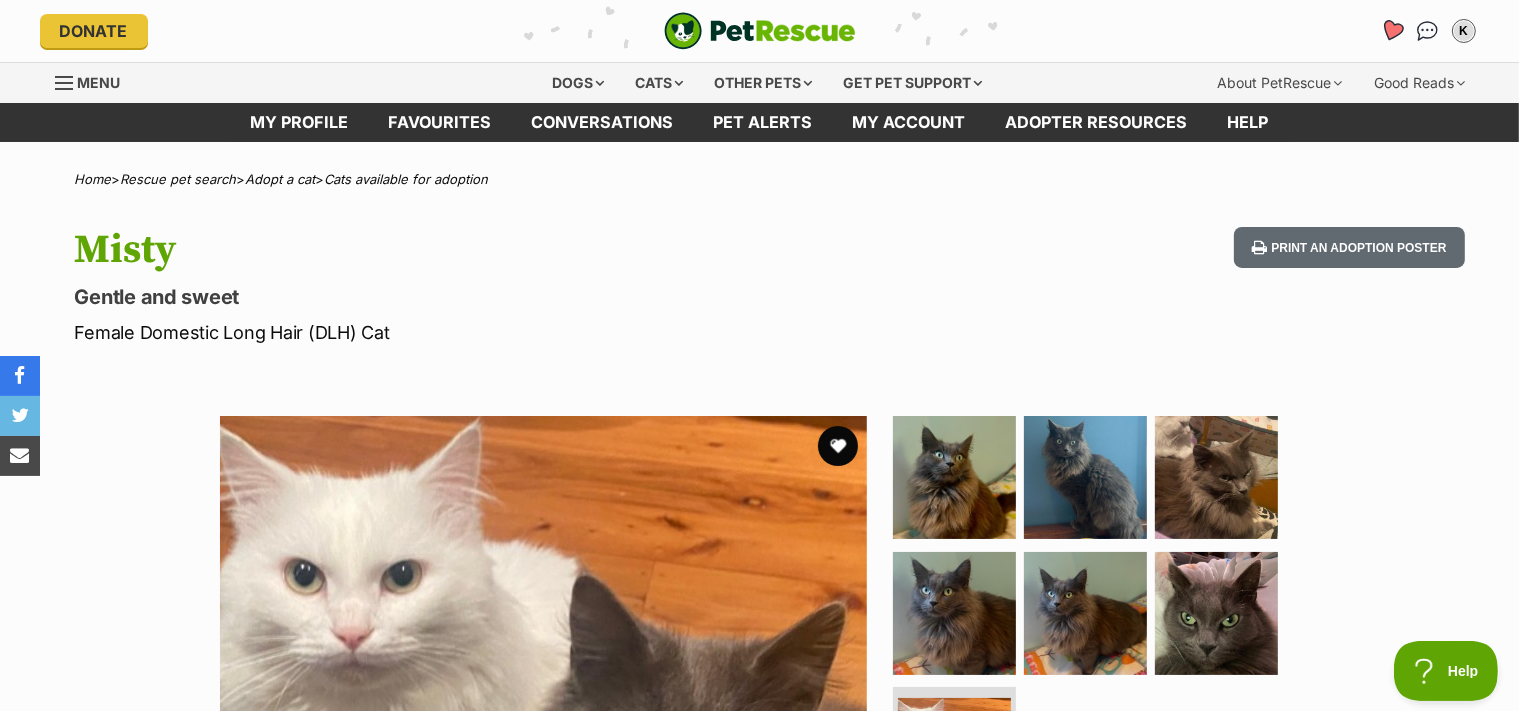 click 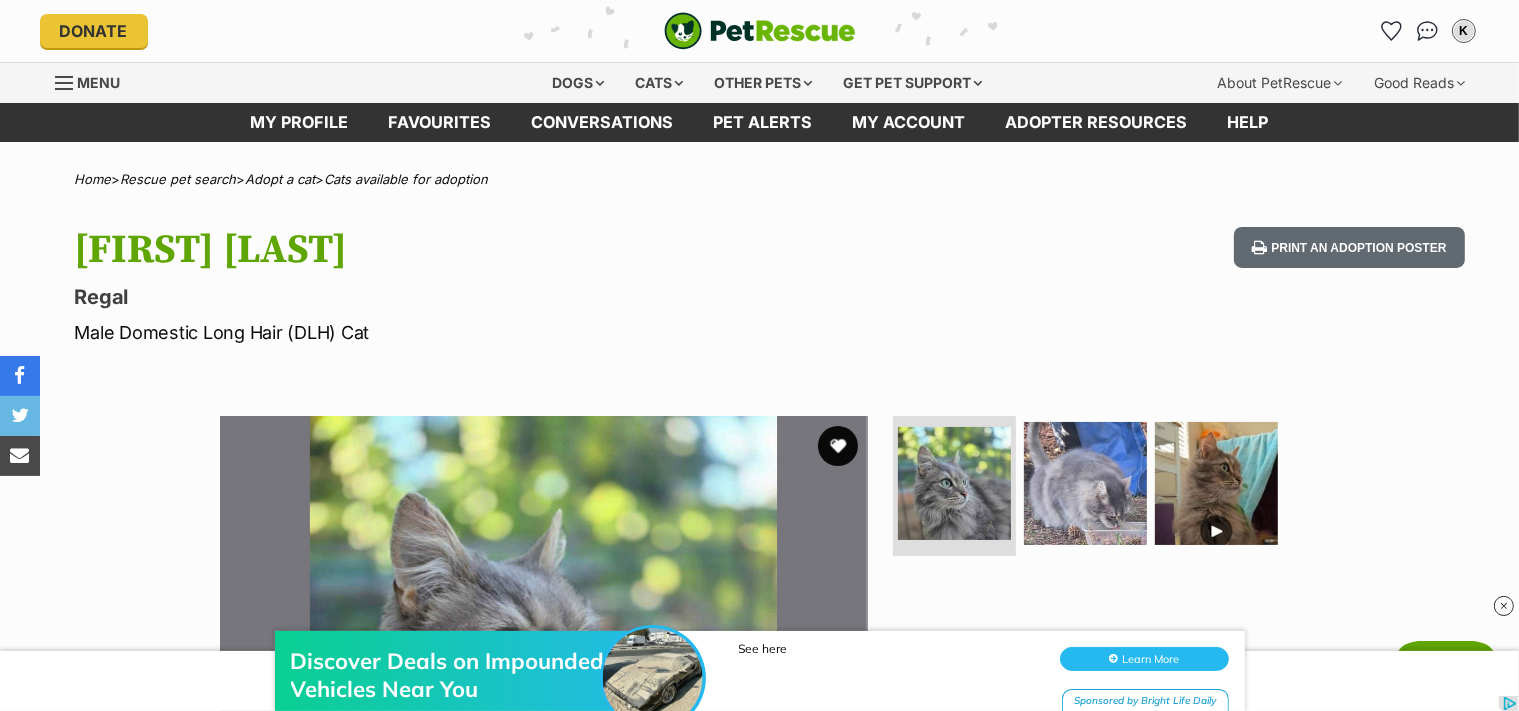 scroll, scrollTop: 0, scrollLeft: 0, axis: both 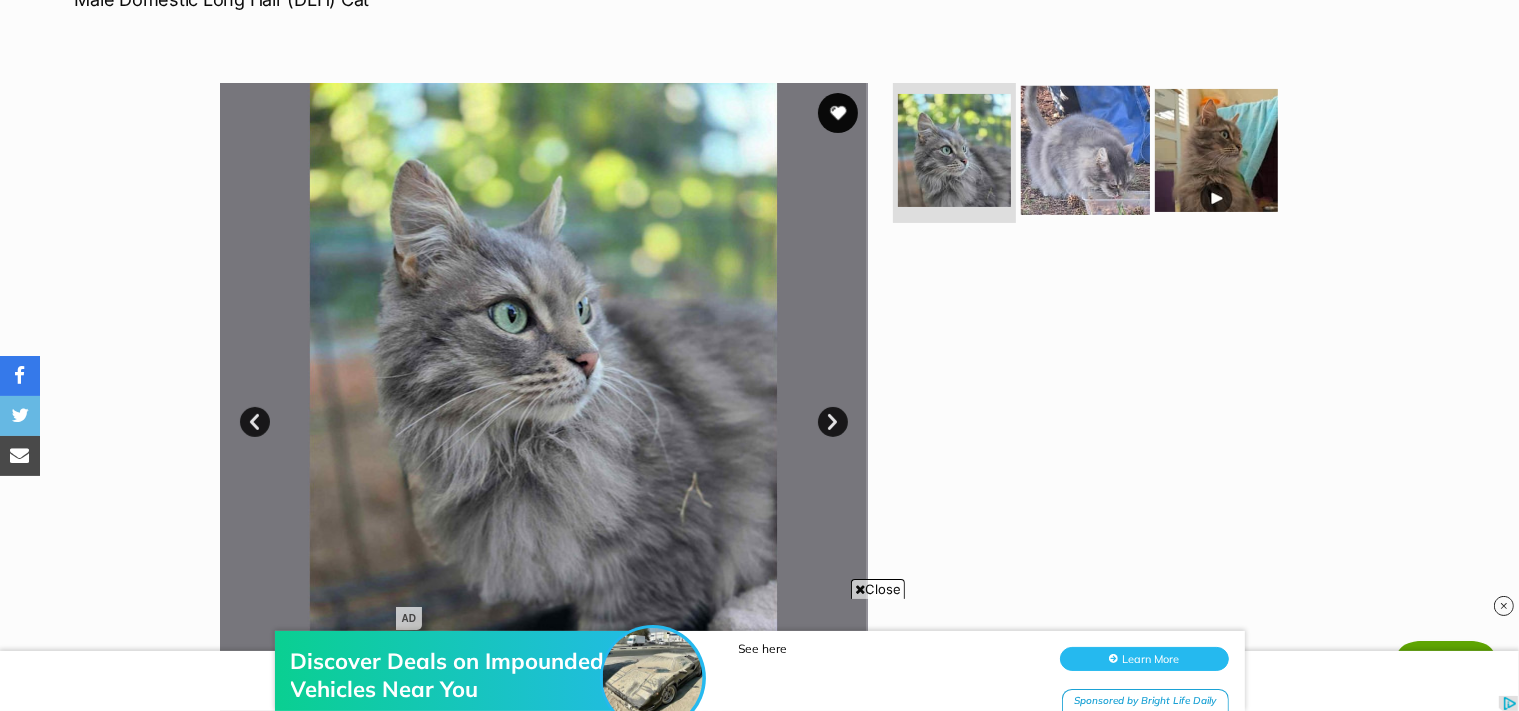 click at bounding box center (1085, 150) 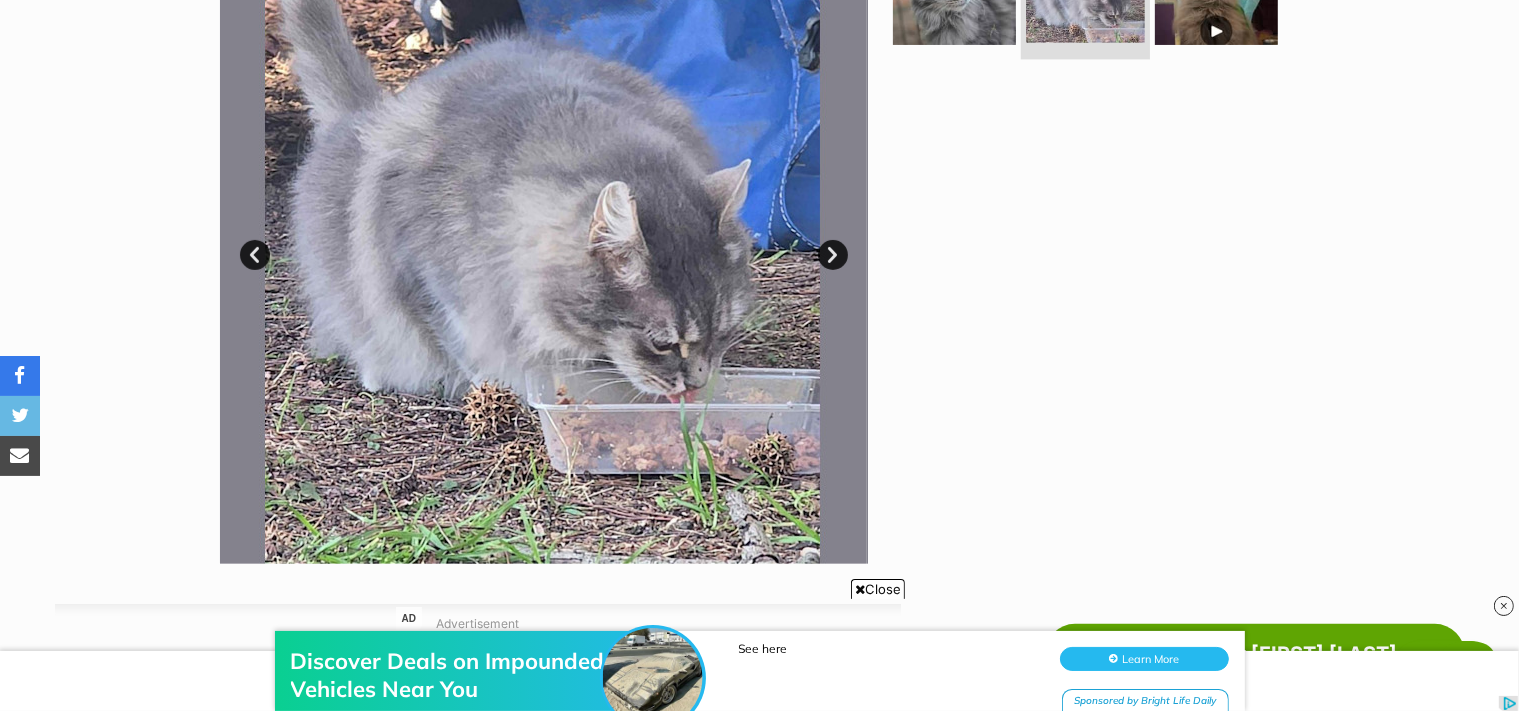scroll, scrollTop: 333, scrollLeft: 0, axis: vertical 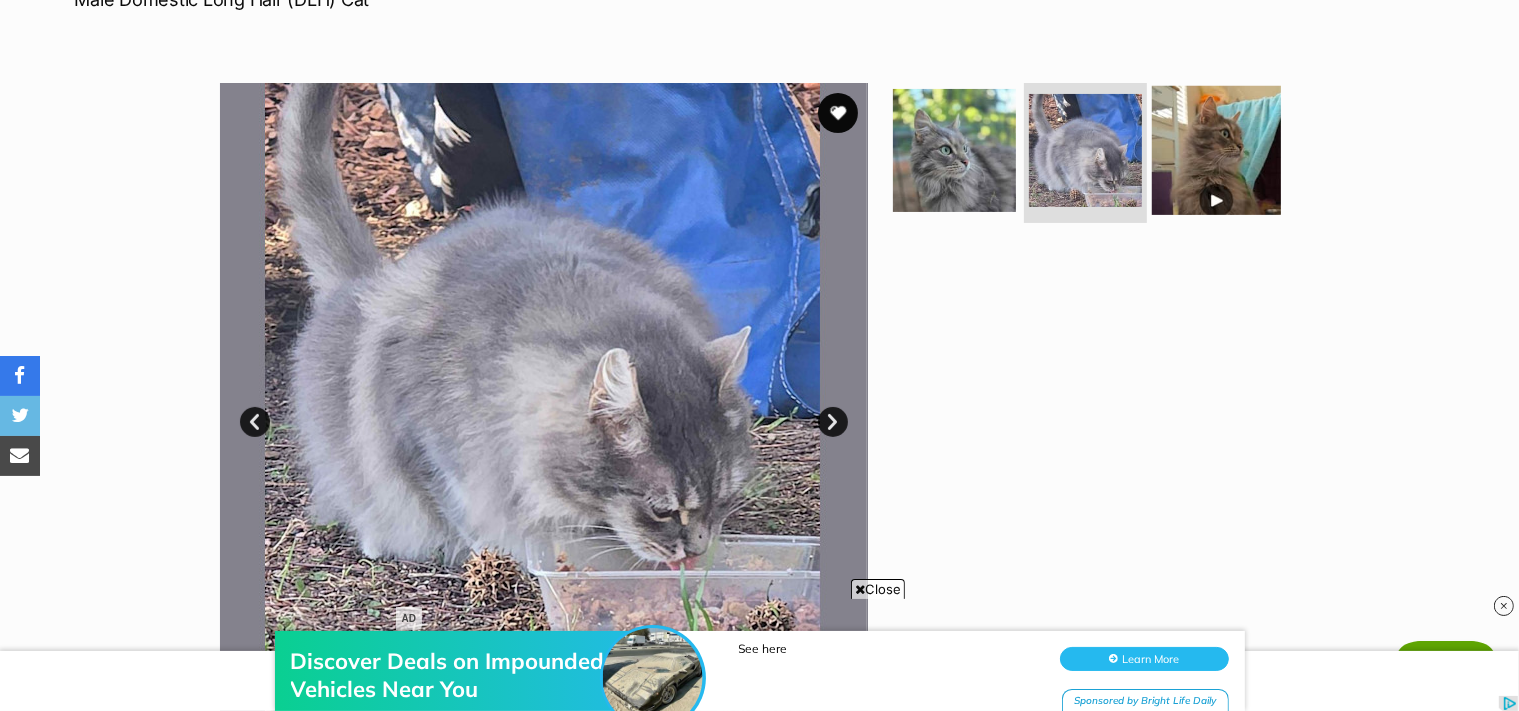 click at bounding box center (1216, 150) 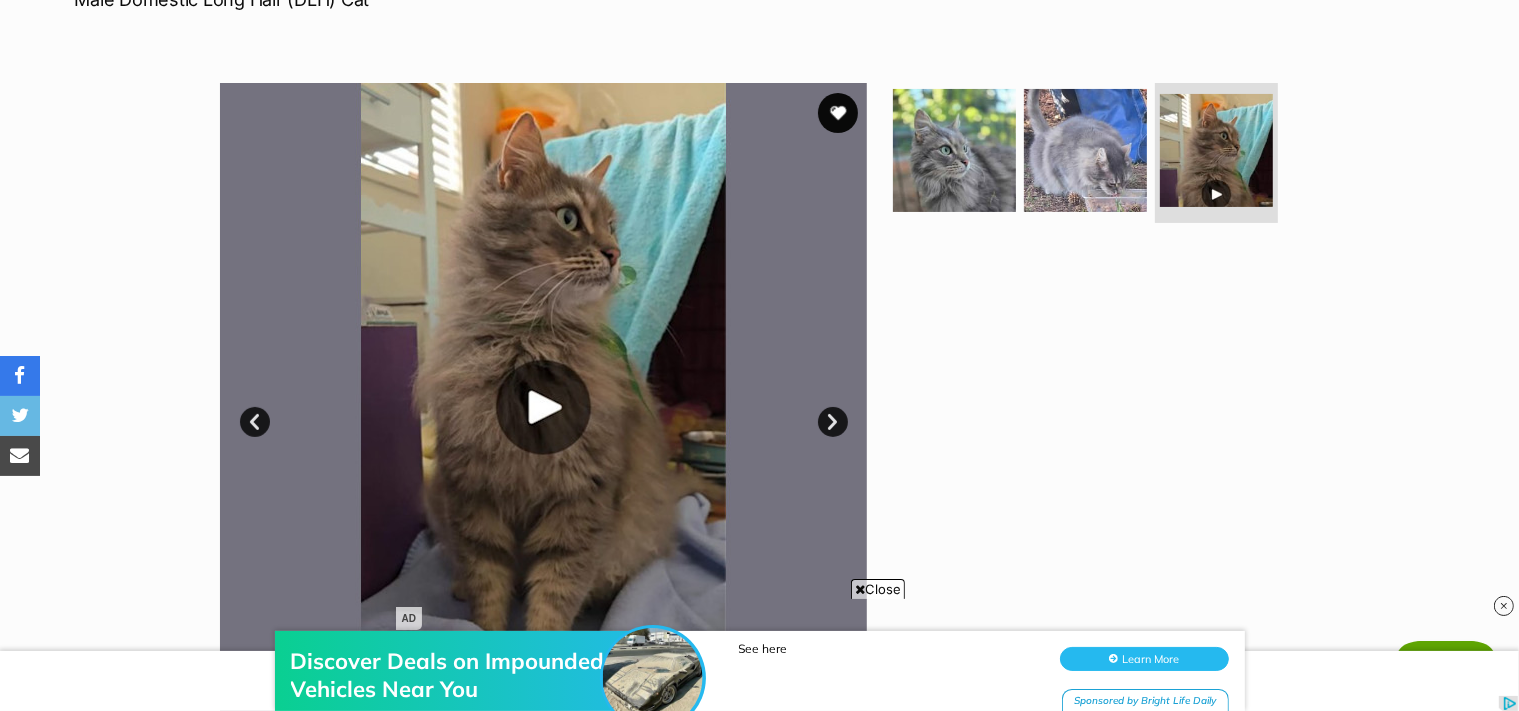 click at bounding box center [543, 407] 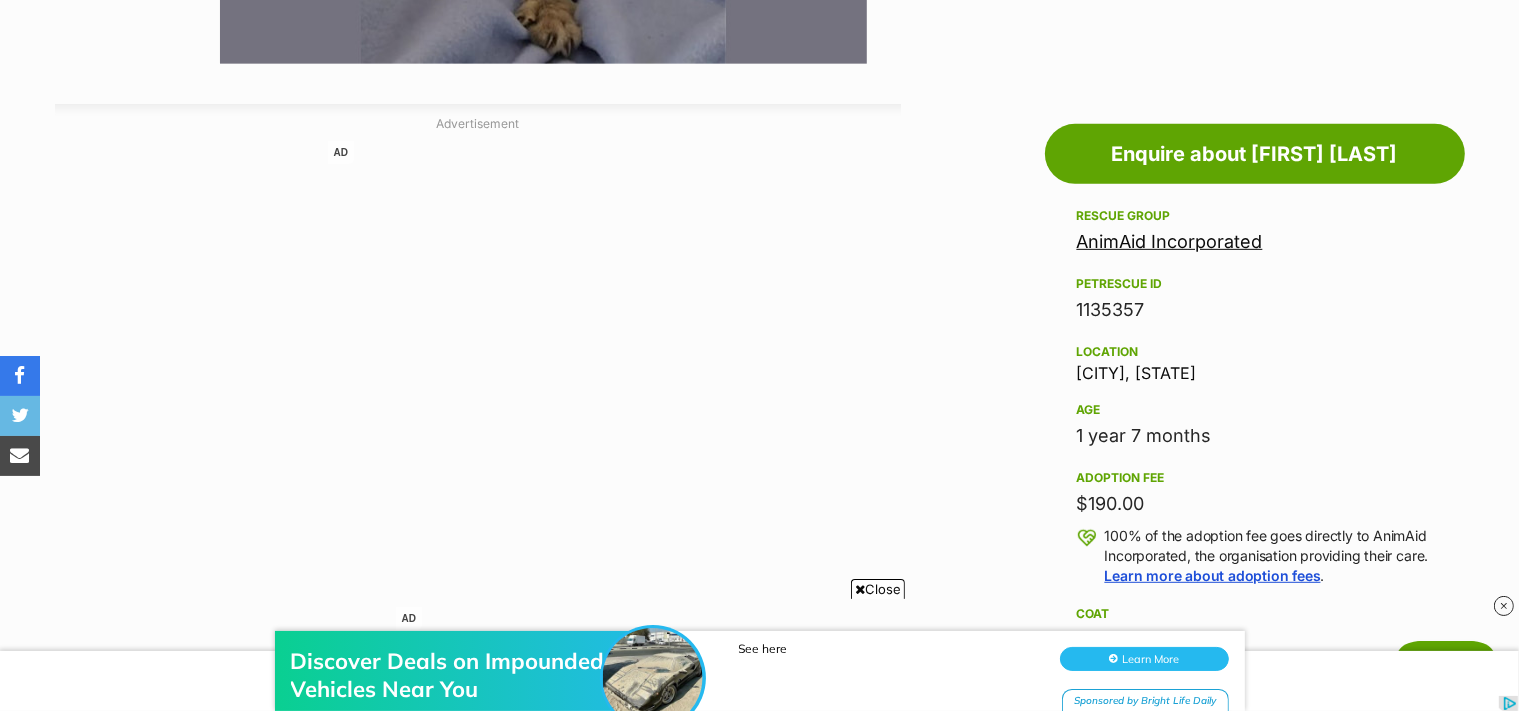 scroll, scrollTop: 1500, scrollLeft: 0, axis: vertical 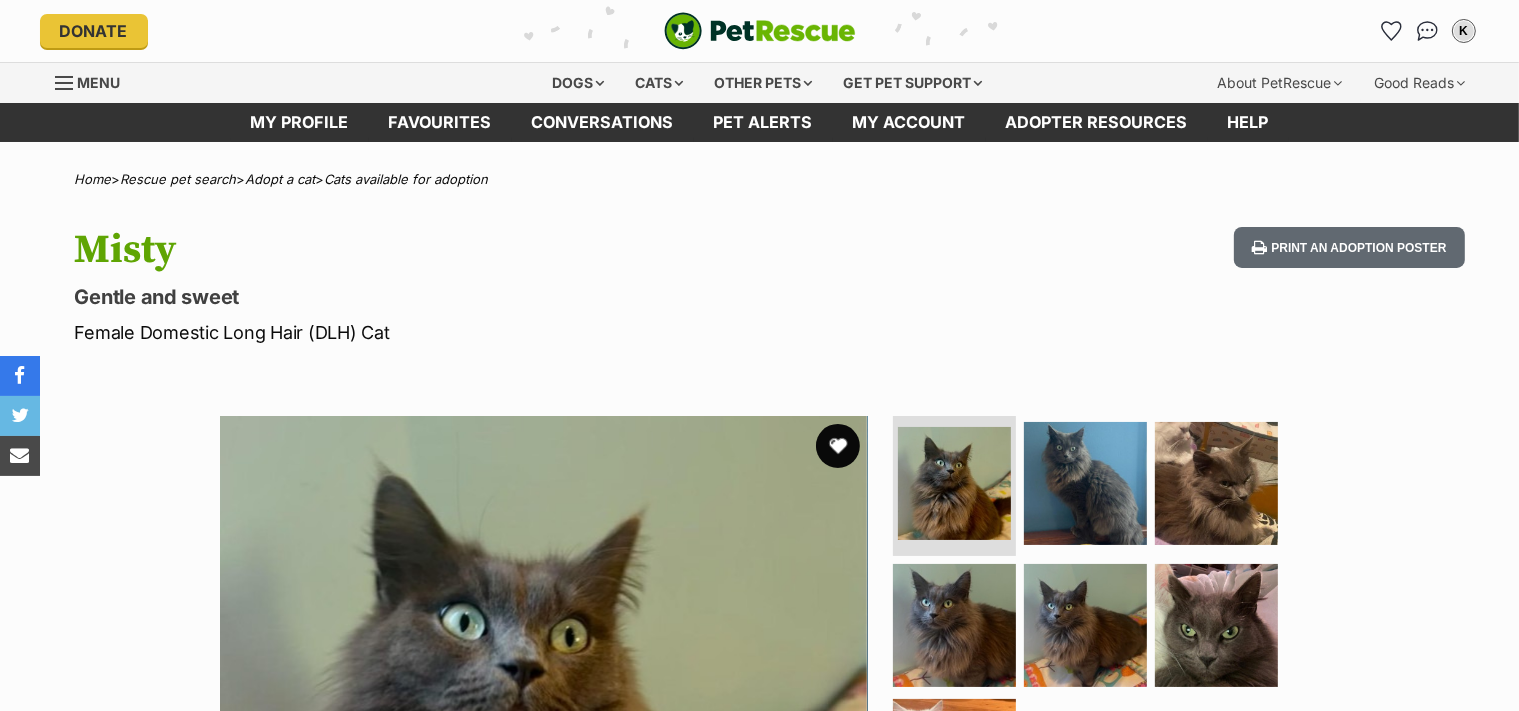 click at bounding box center (838, 446) 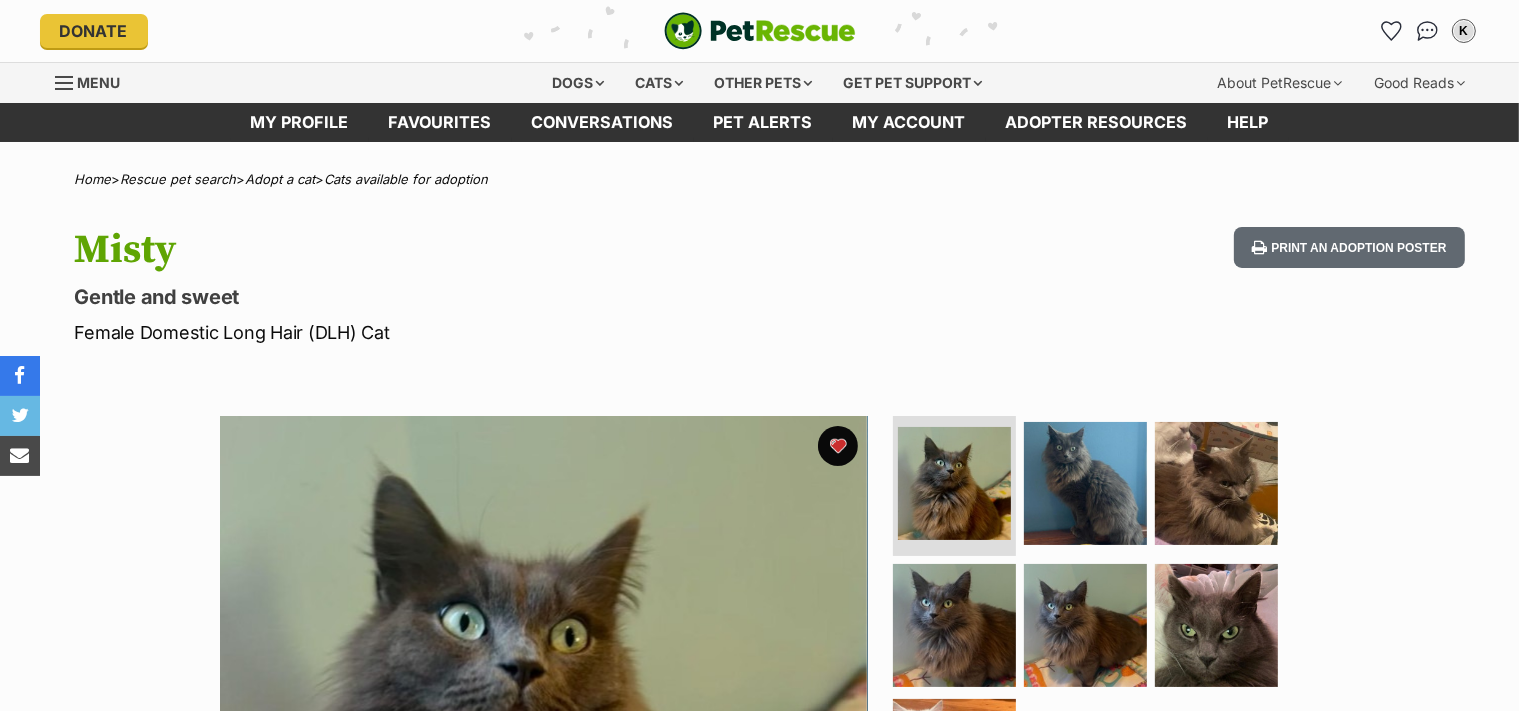 scroll, scrollTop: 0, scrollLeft: 0, axis: both 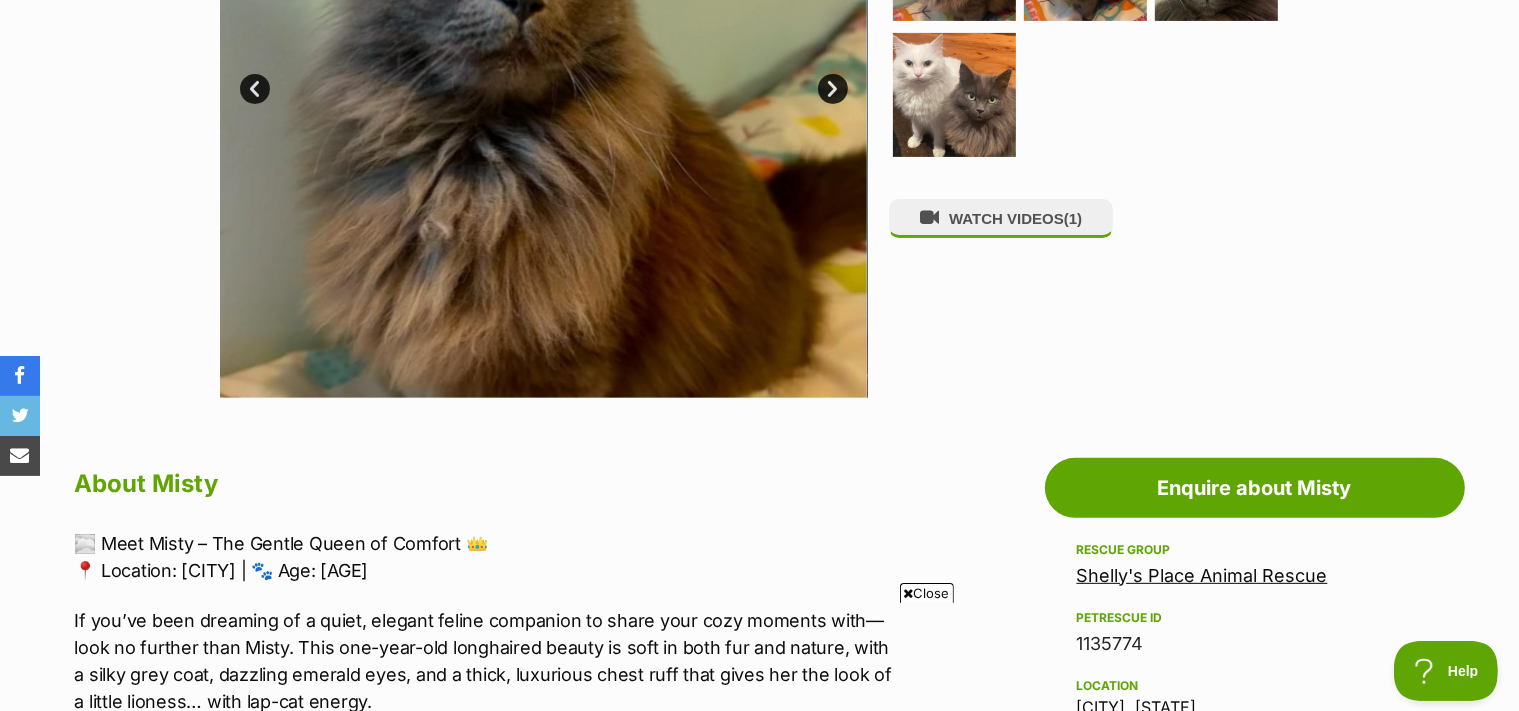 click on "Shelly's Place Animal Rescue" at bounding box center [1202, 575] 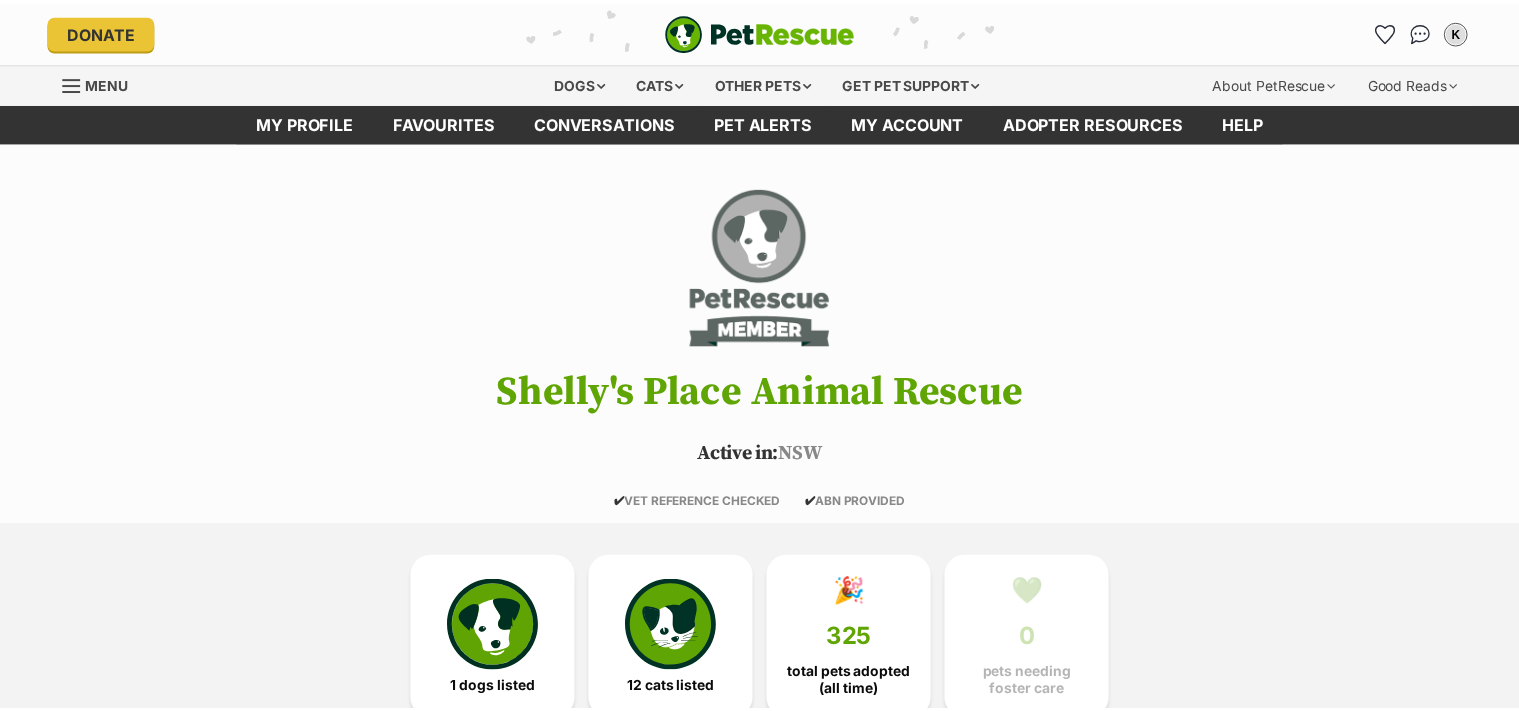 scroll, scrollTop: 0, scrollLeft: 0, axis: both 